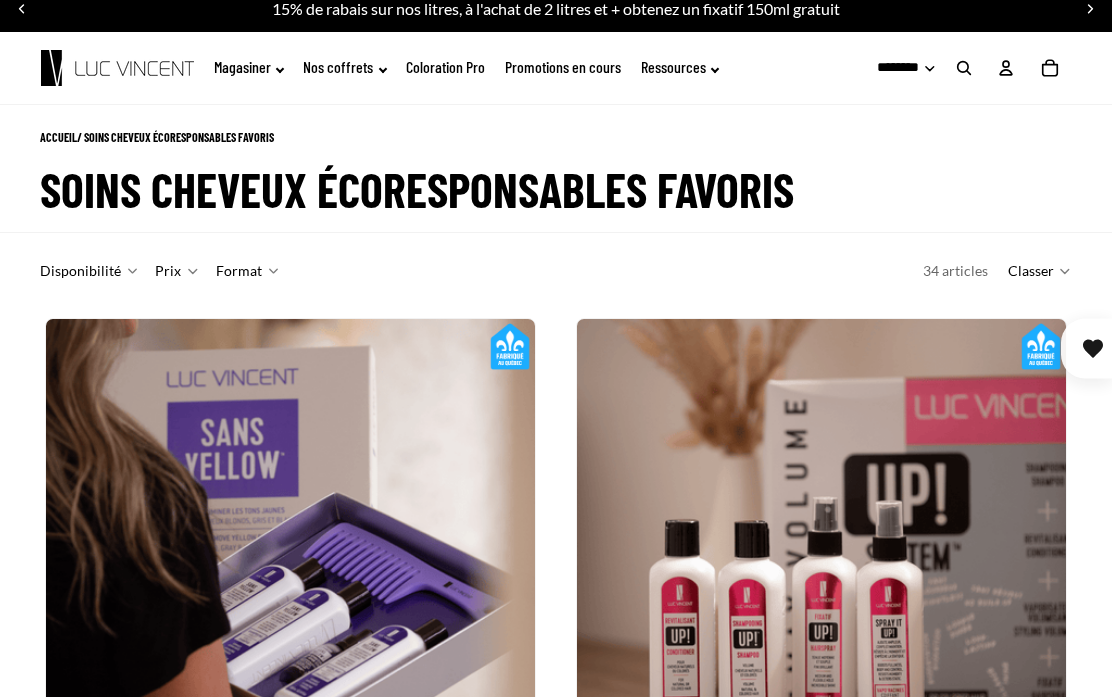 scroll, scrollTop: 0, scrollLeft: 0, axis: both 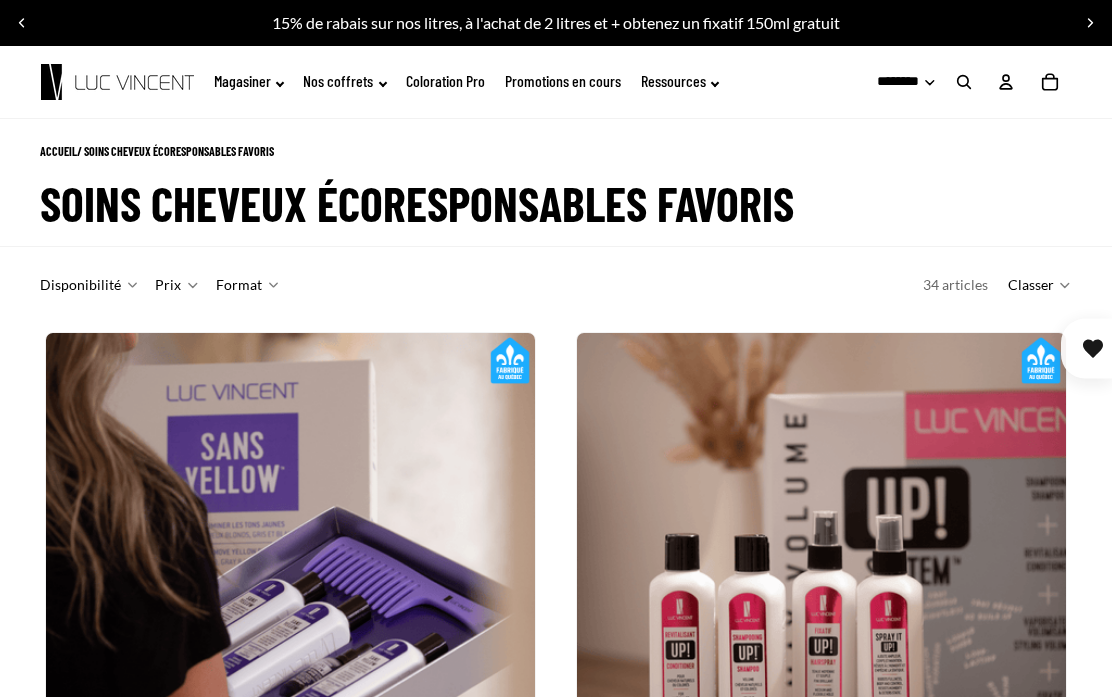 click on "Promotions en cours" 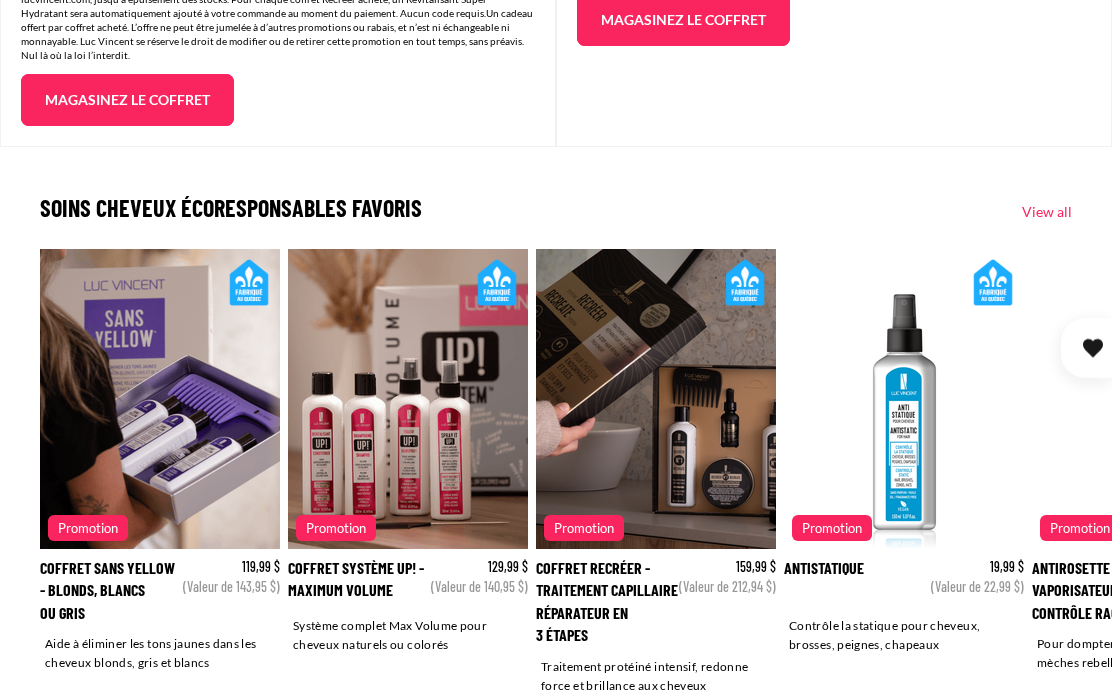 scroll, scrollTop: 2660, scrollLeft: 0, axis: vertical 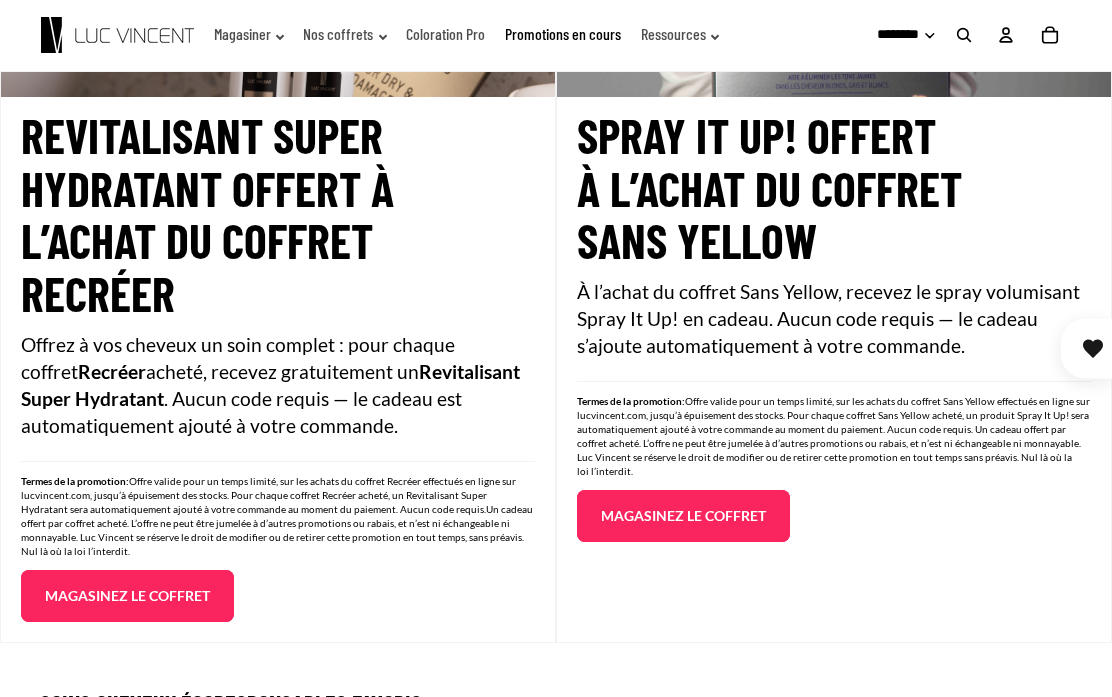 click on "Magasiner" 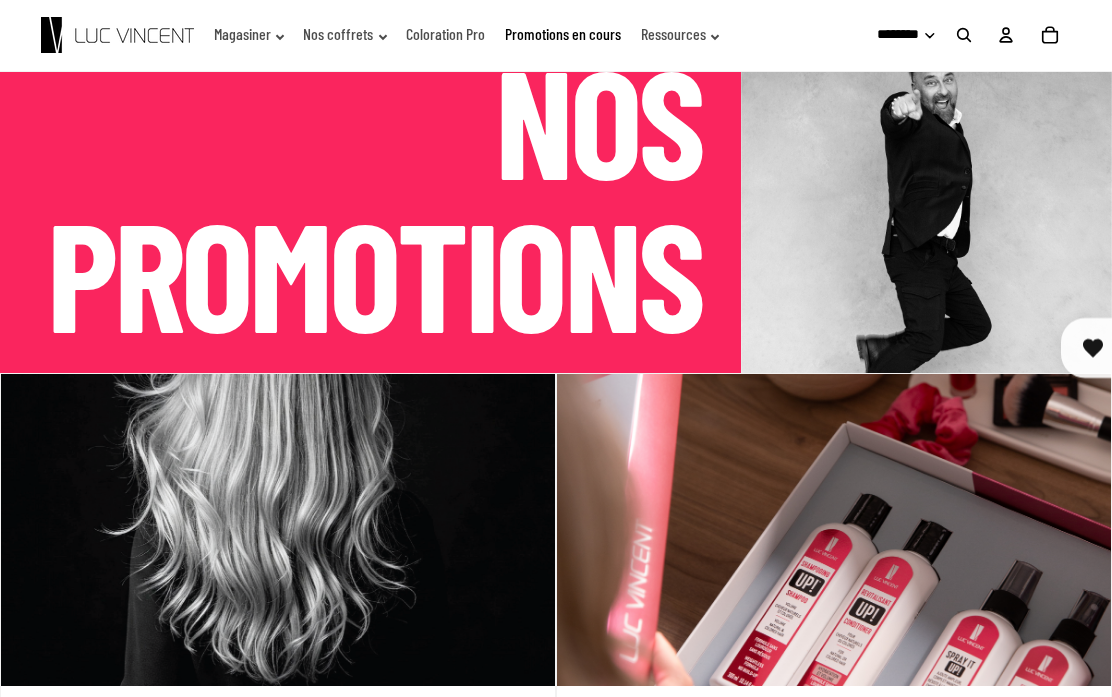 scroll, scrollTop: 73, scrollLeft: 0, axis: vertical 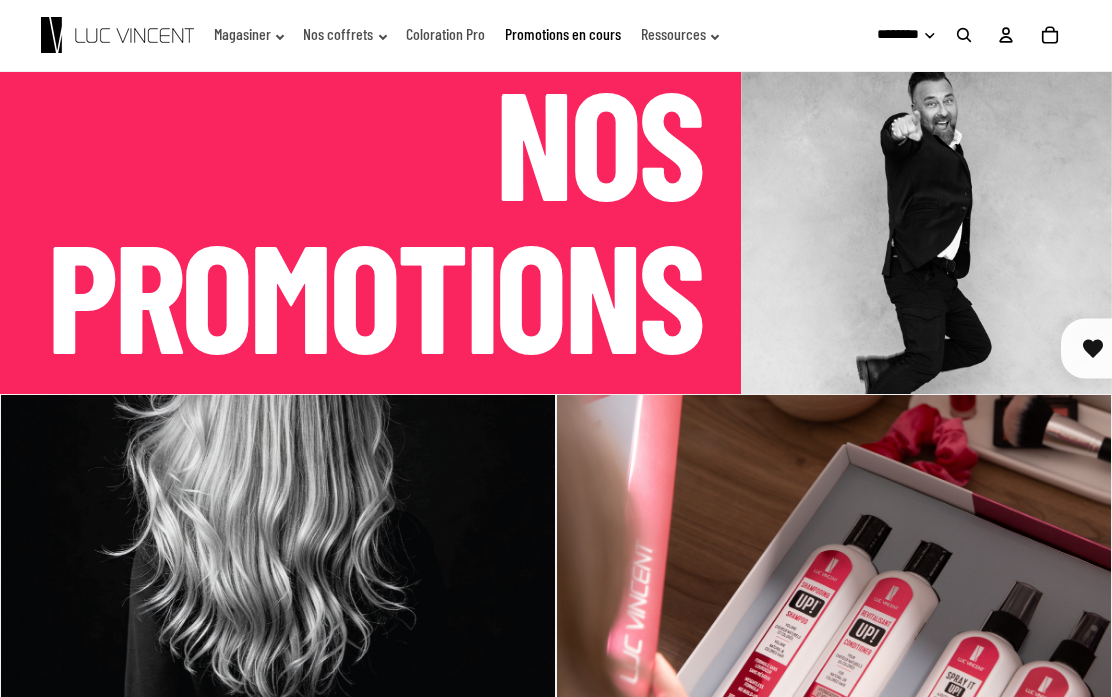 click on "Magasiner" 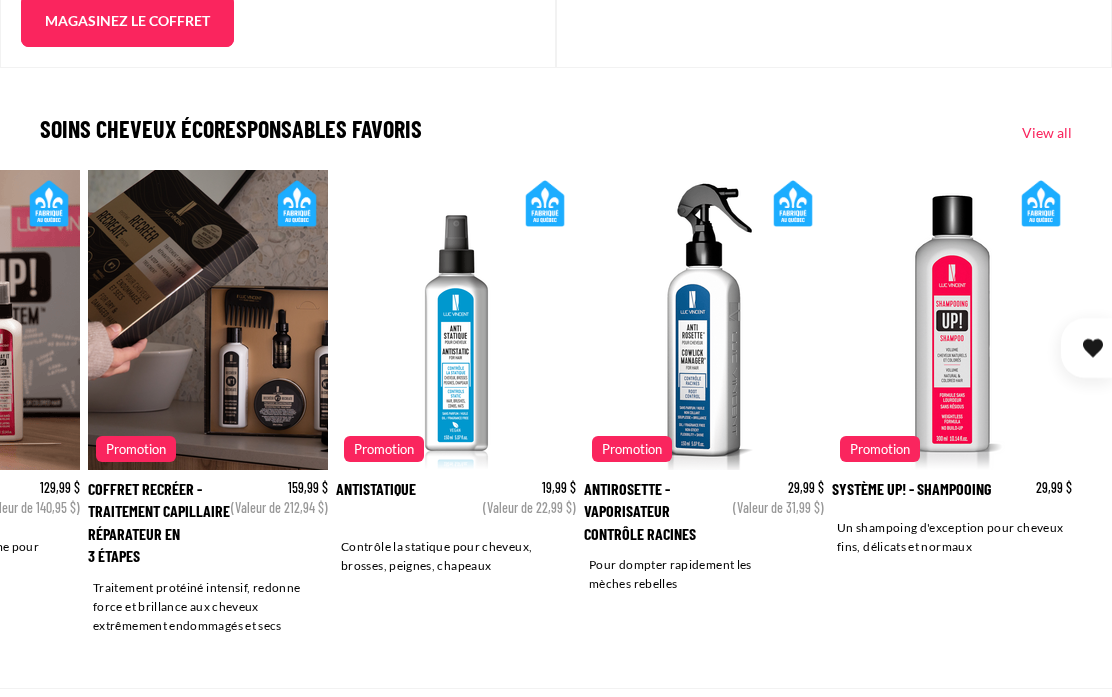 scroll, scrollTop: 2740, scrollLeft: 0, axis: vertical 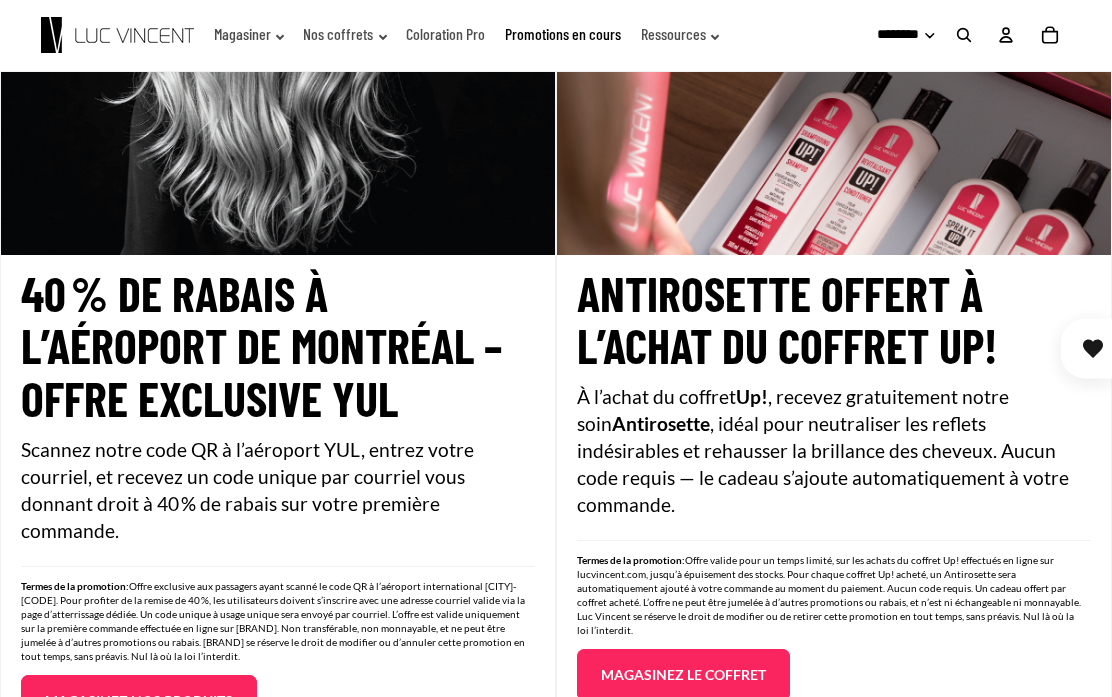 click on "Nos coffrets" 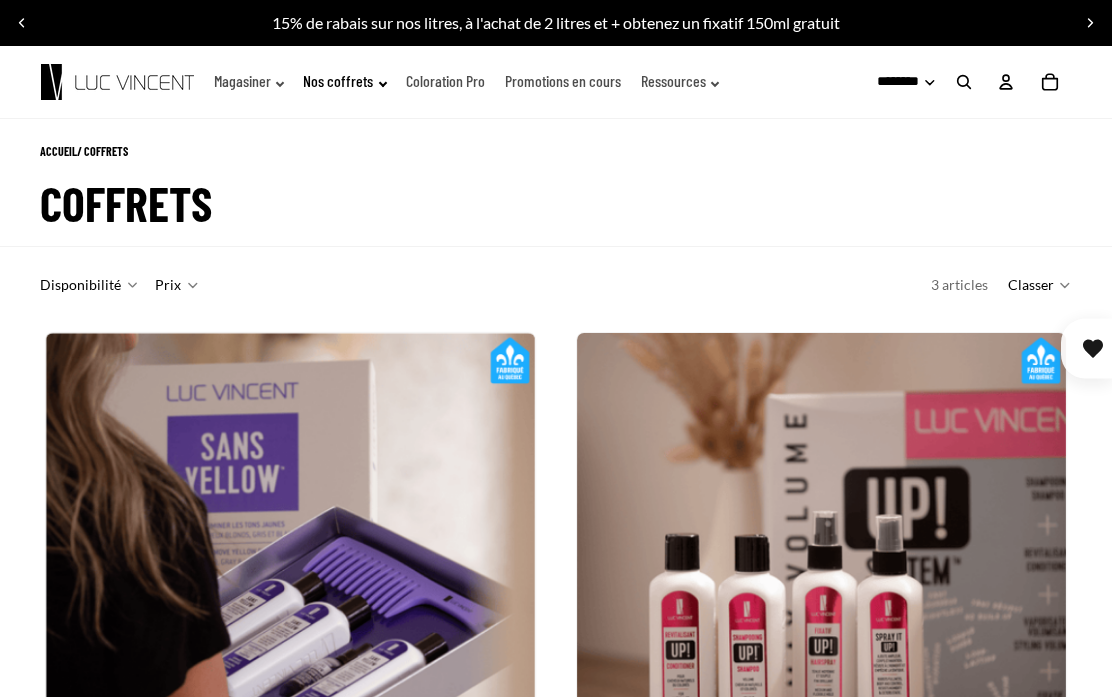 scroll, scrollTop: 0, scrollLeft: 0, axis: both 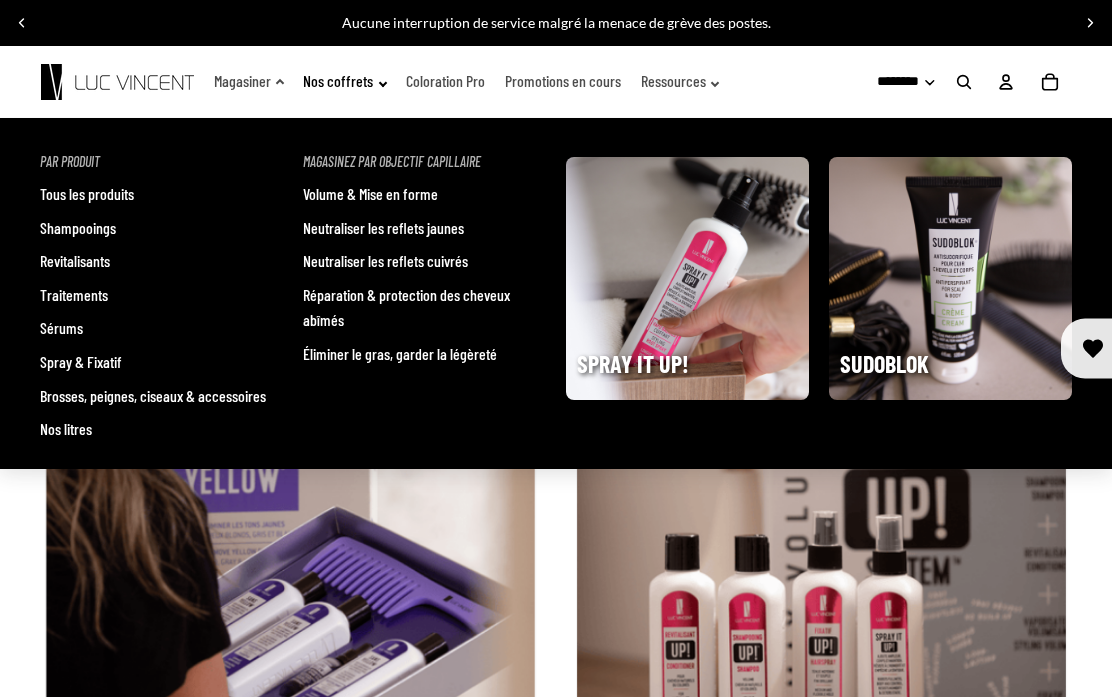 click on "Volume & Mise en forme" at bounding box center [370, 194] 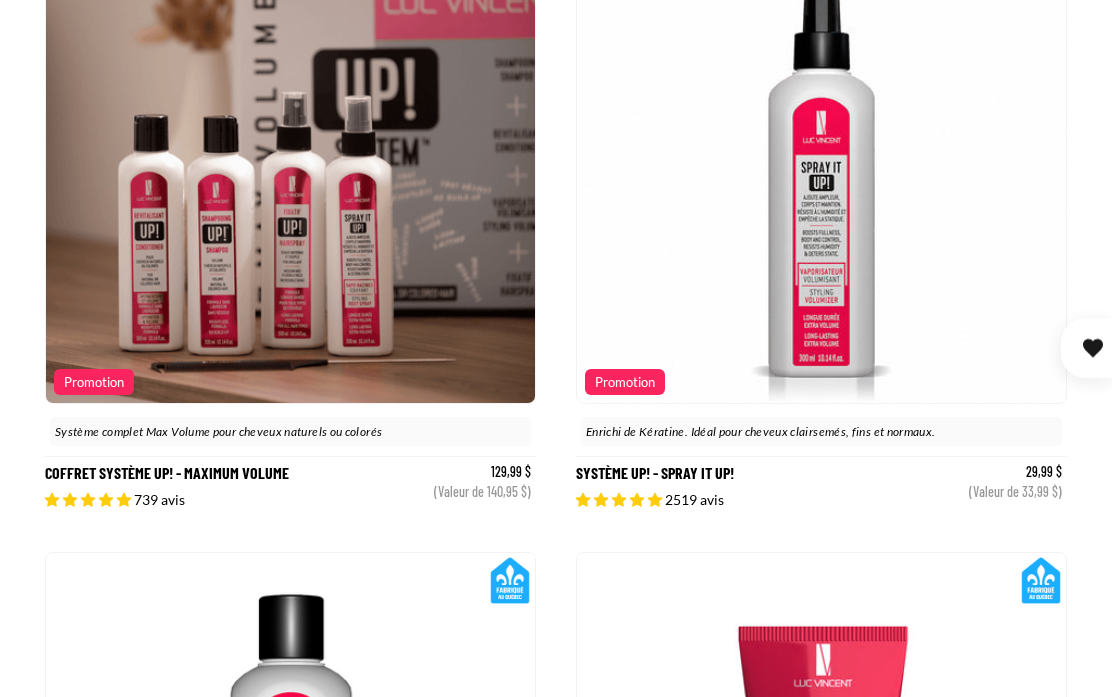 scroll, scrollTop: 419, scrollLeft: 0, axis: vertical 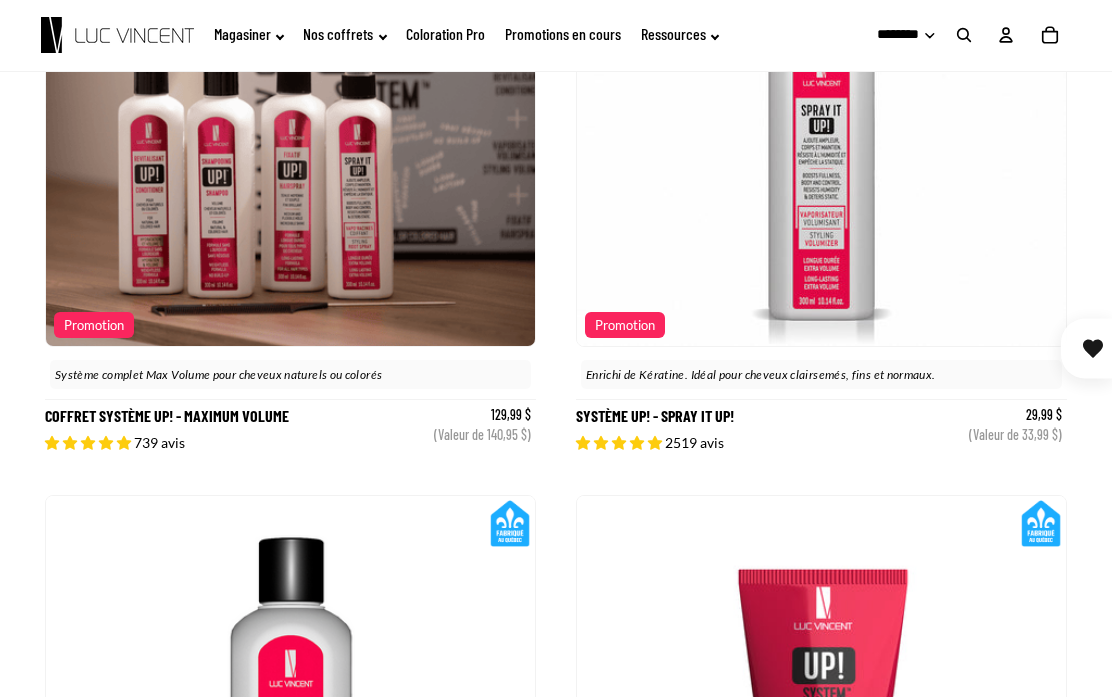 click on "Système Up! - Spray it up!" at bounding box center [821, 155] 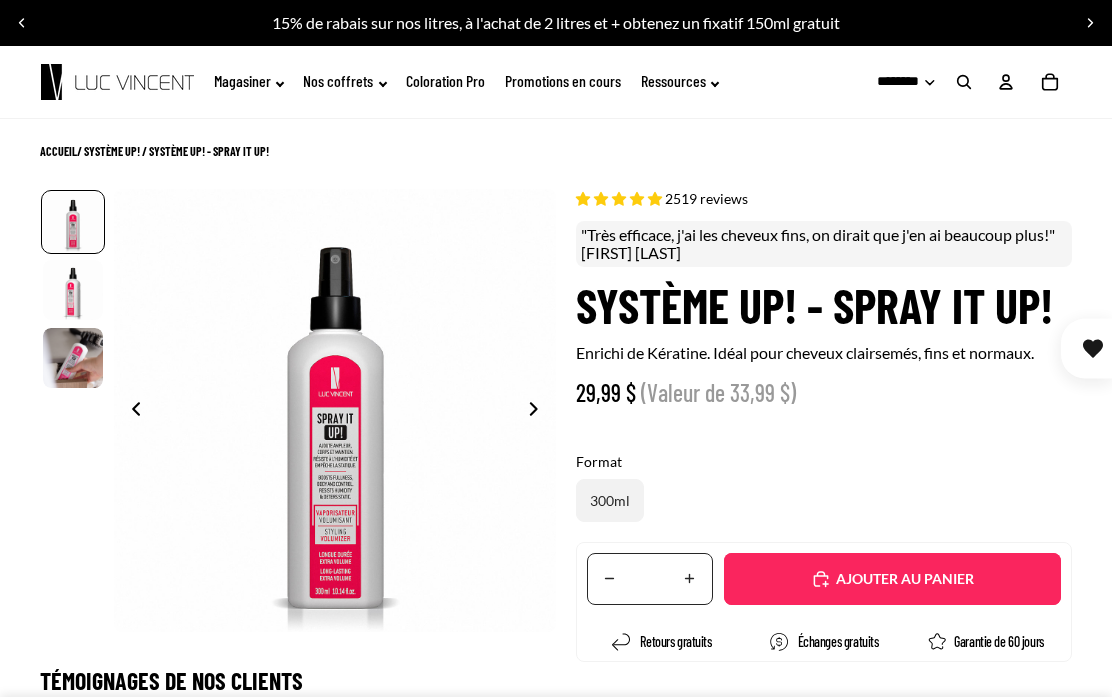 click on "Ajouté" at bounding box center [892, 579] 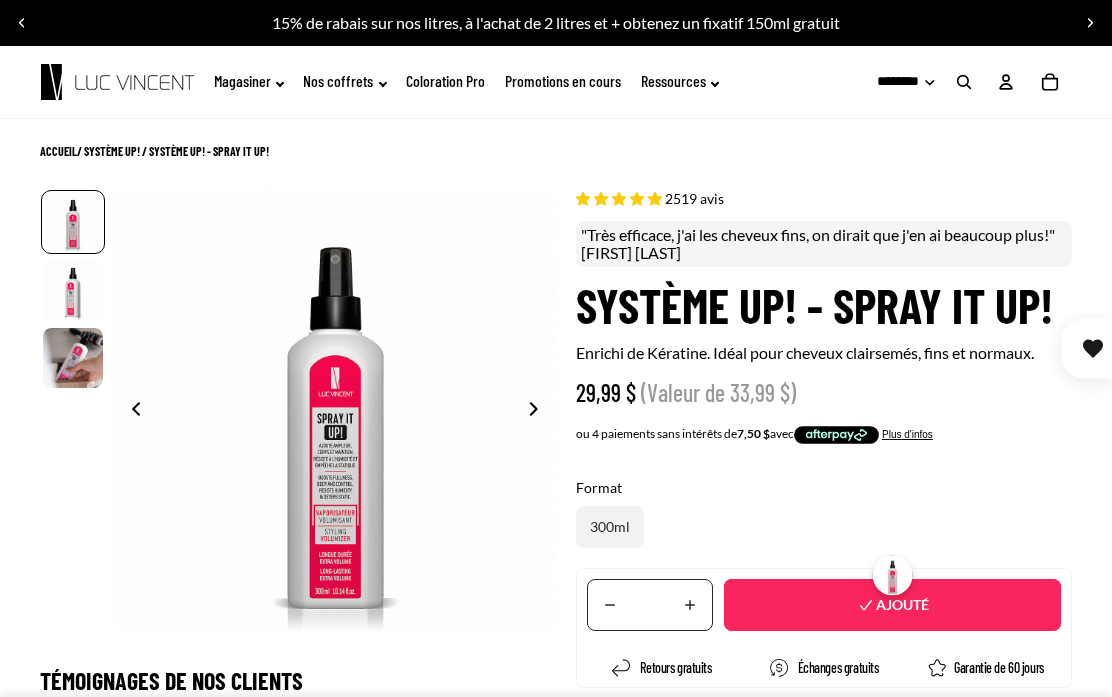 scroll, scrollTop: 0, scrollLeft: 0, axis: both 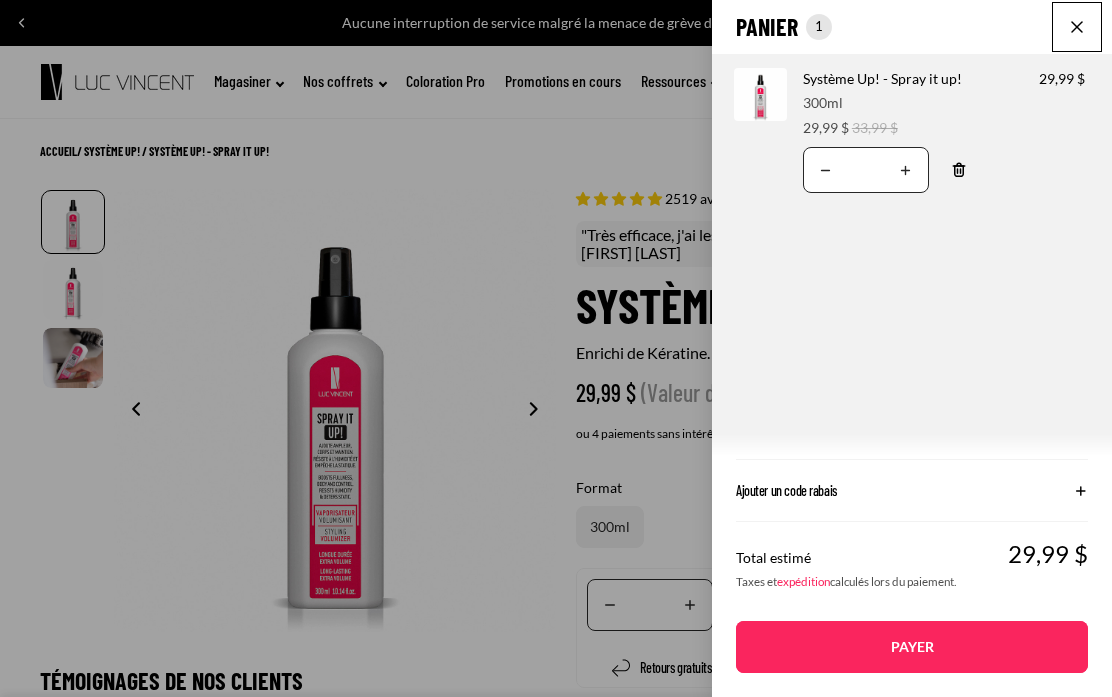 click on "Panier
Nombre total d'articles dans le panier: 1
1
1
Total du panier
29,99CAD
Image de produit
Informations sur le produit
Quantité
Nombre total de produits
Système Up! - Spray it up!
Format:
300ml" 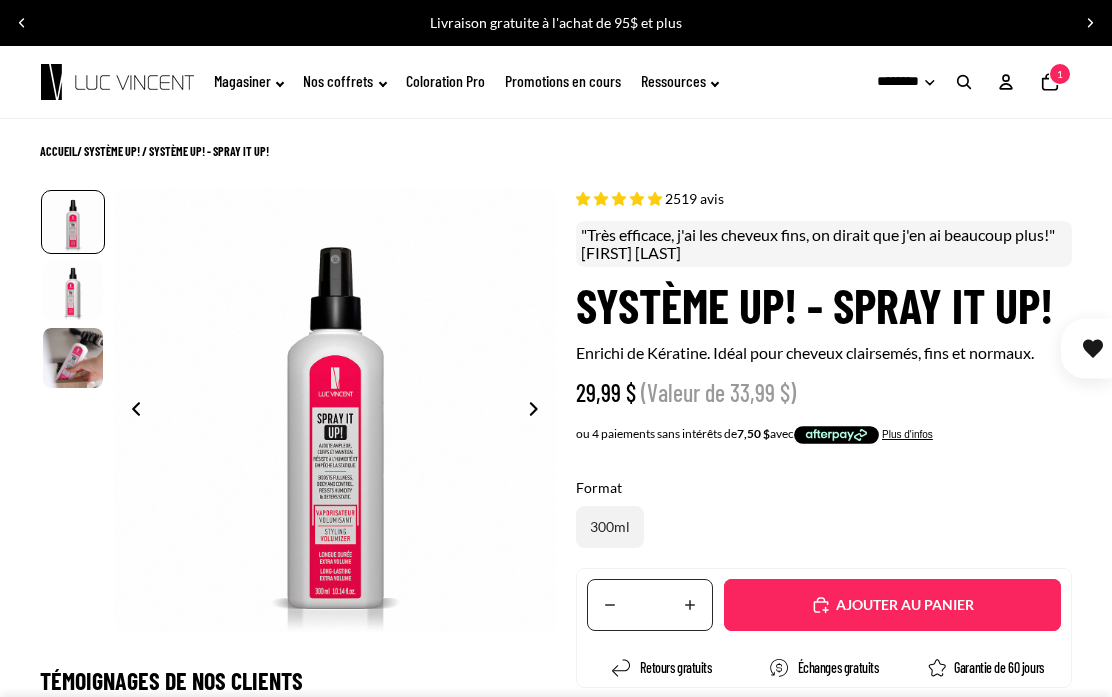 click on "Magasiner" 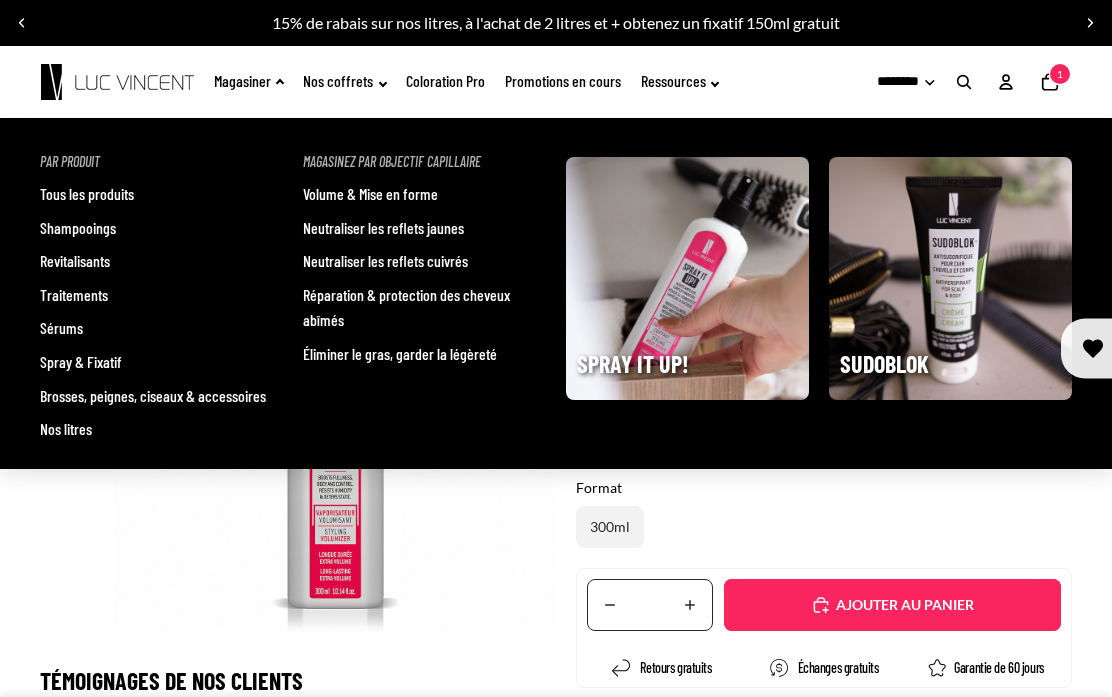 click on "Volume & Mise en forme" at bounding box center [370, 194] 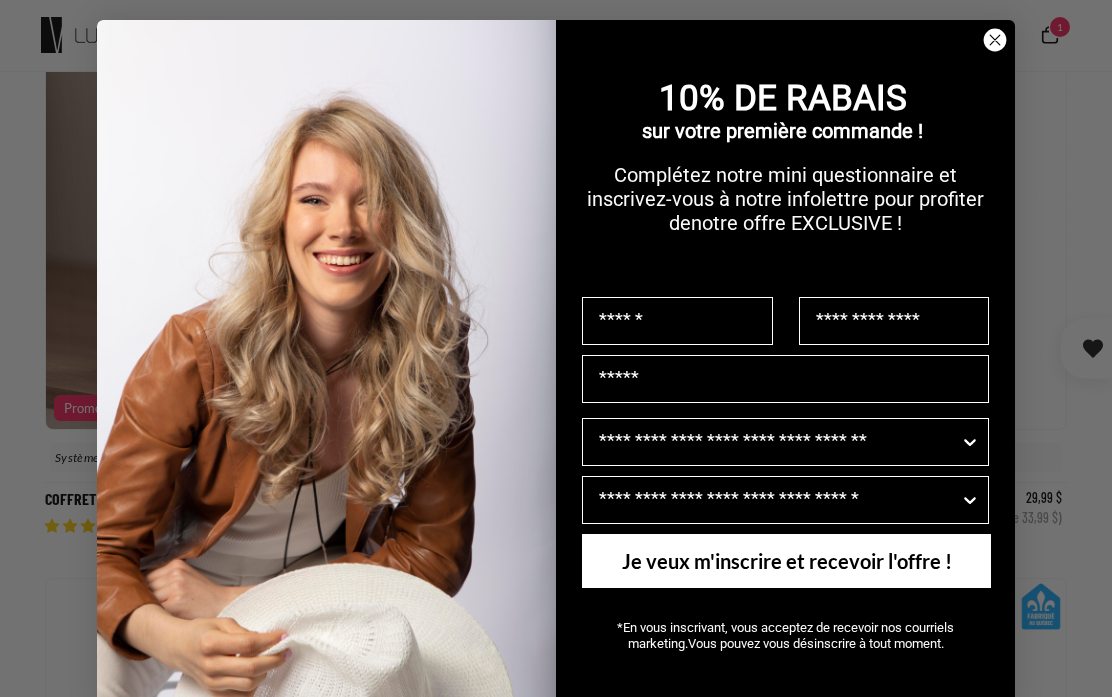 scroll, scrollTop: 61, scrollLeft: 0, axis: vertical 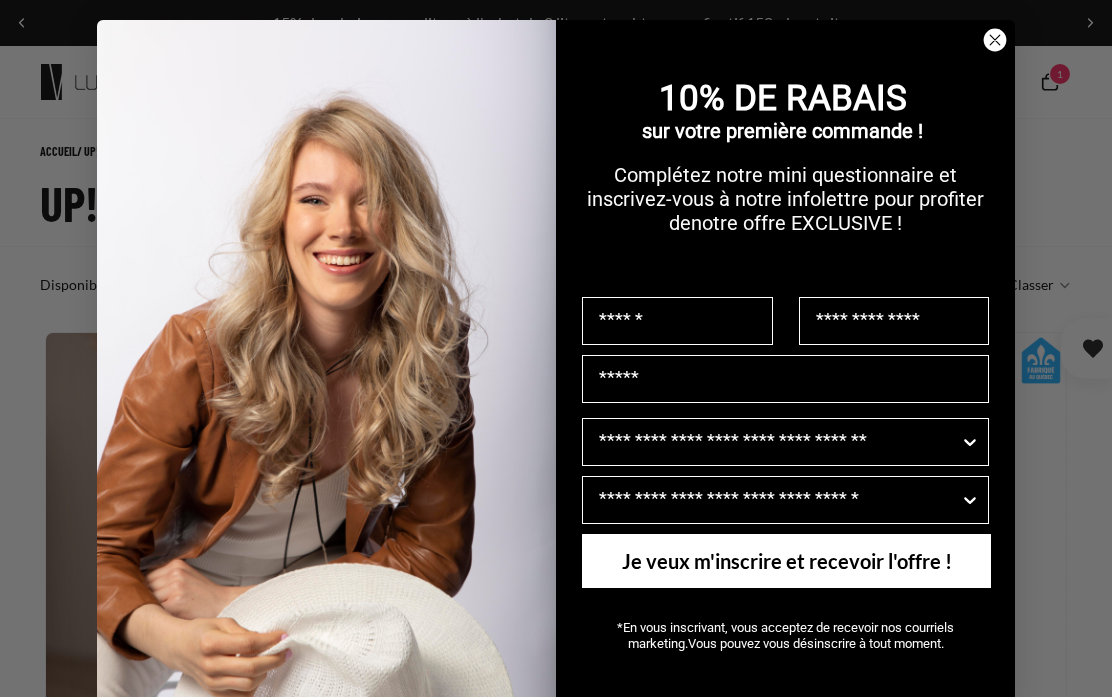 click 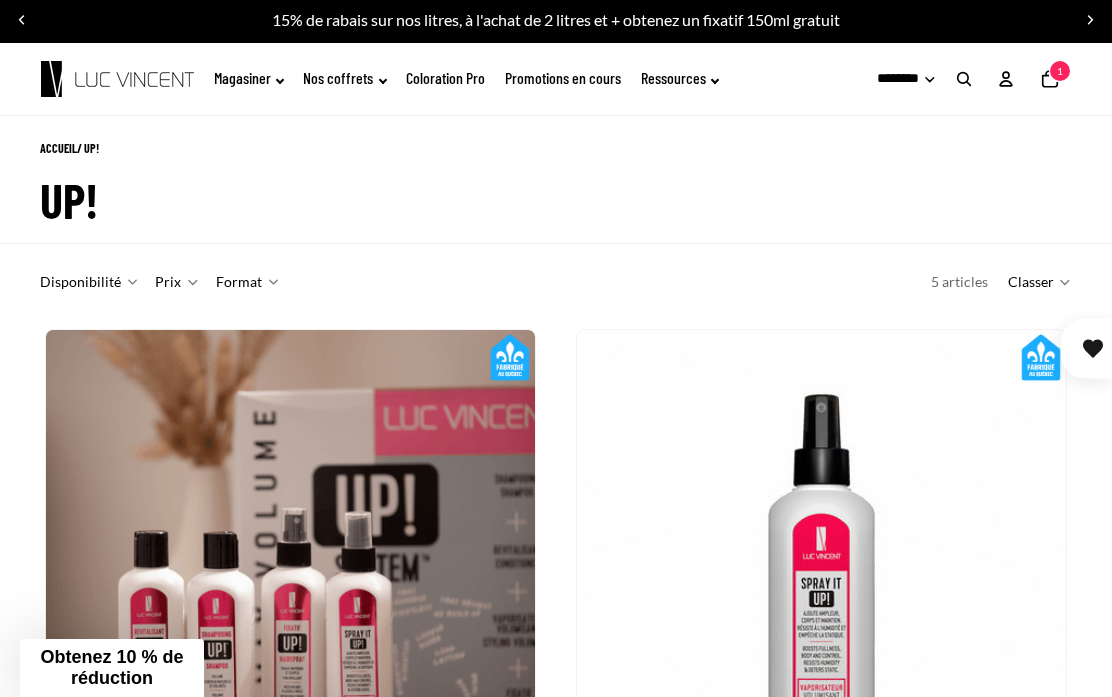 scroll, scrollTop: 0, scrollLeft: 0, axis: both 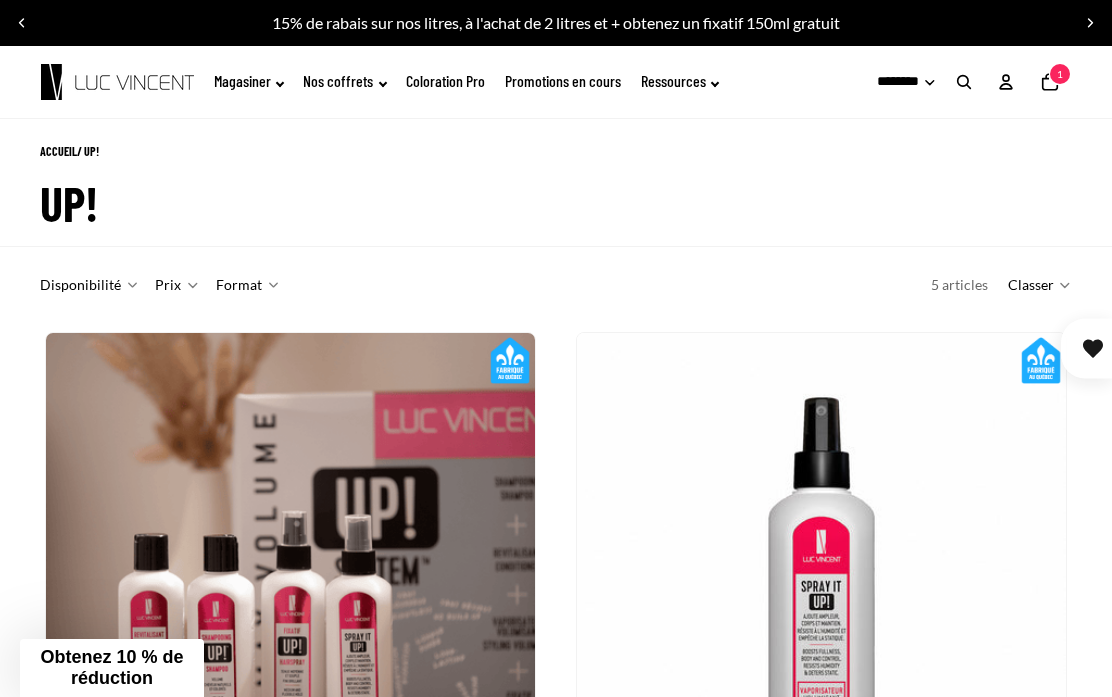 click on "15% de rabais sur nos litres, à l'achat de 2 litres et + obtenez un fixatif 150ml gratuit" at bounding box center (556, 23) 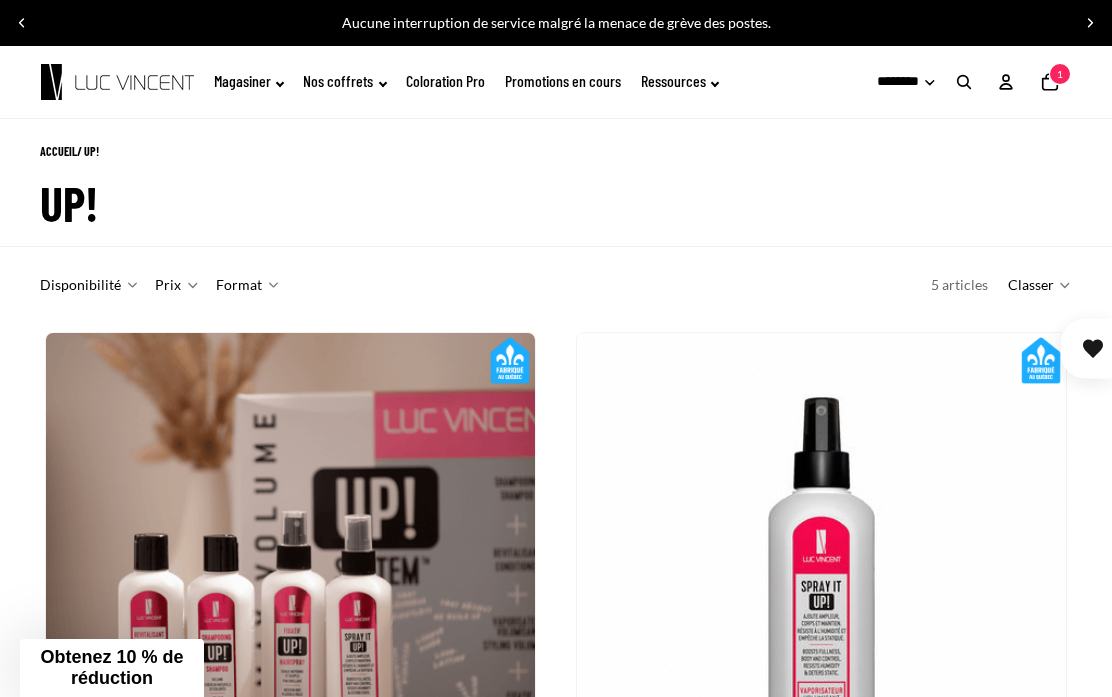 click at bounding box center (1090, 23) 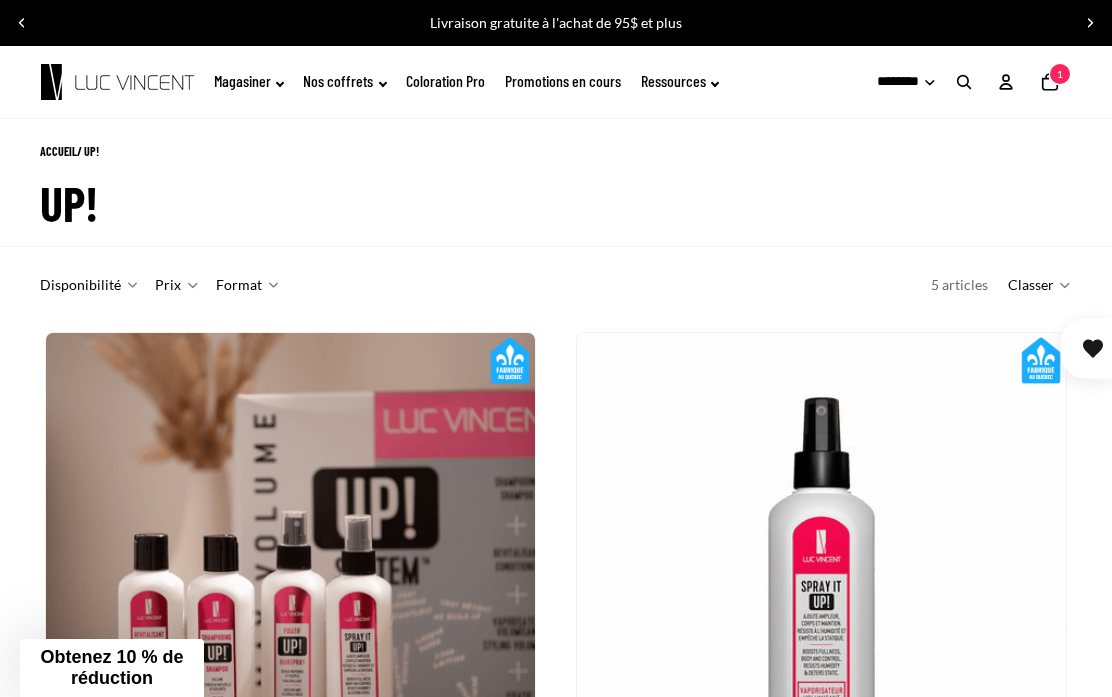 click at bounding box center [1090, 23] 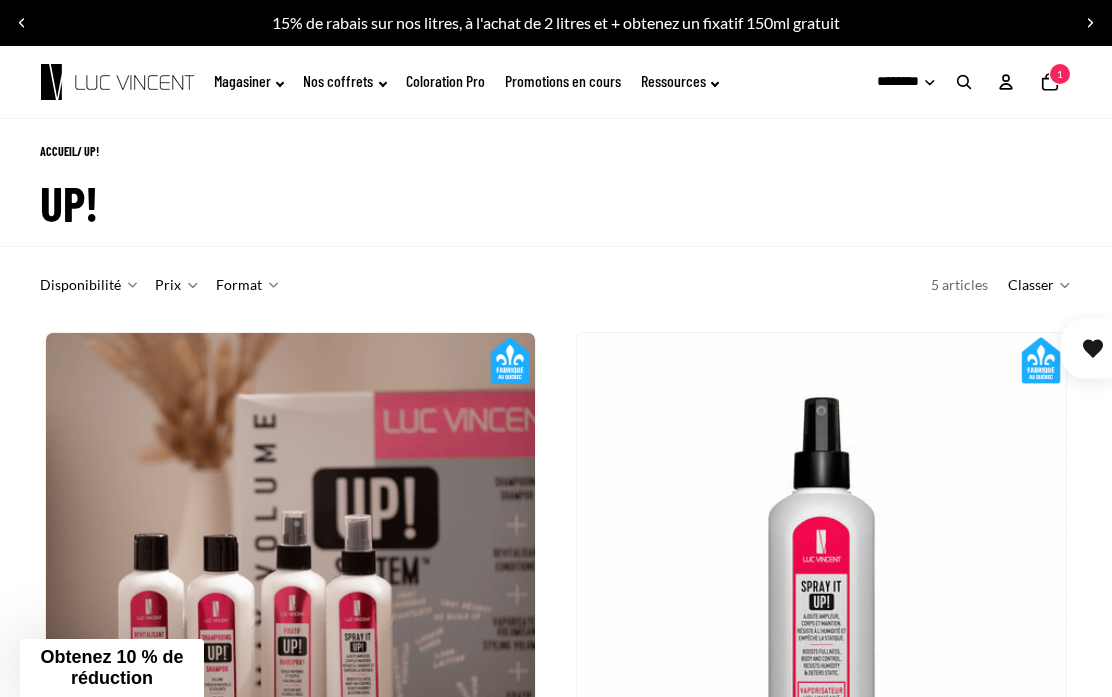click on "Magasiner" 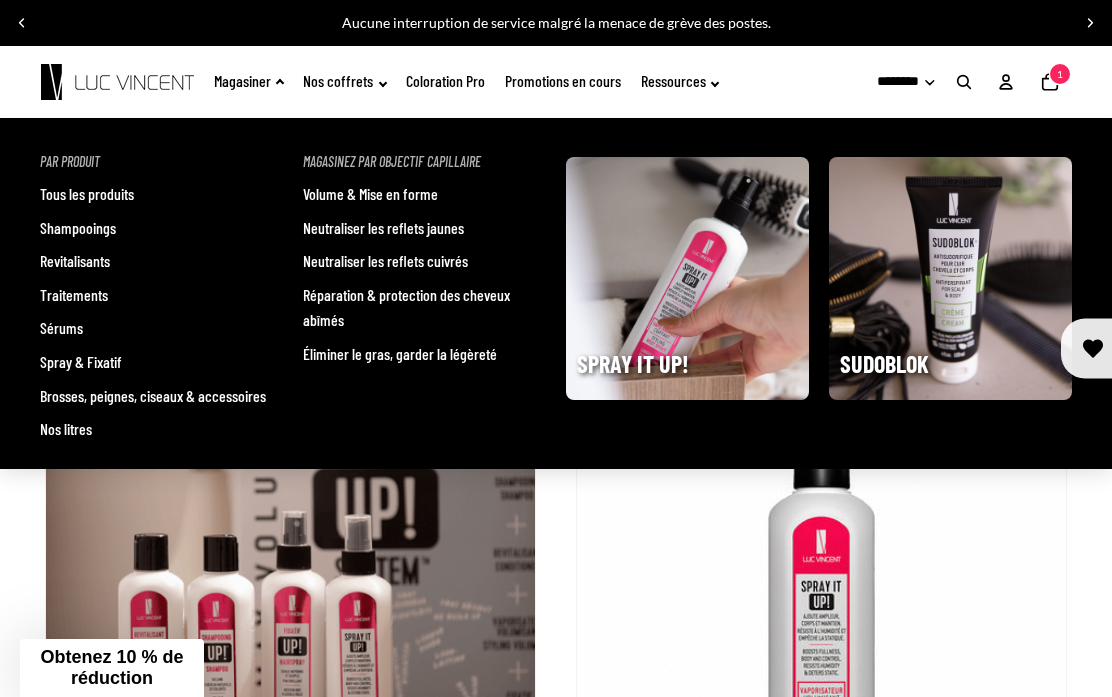 click on "Nos litres" at bounding box center [66, 429] 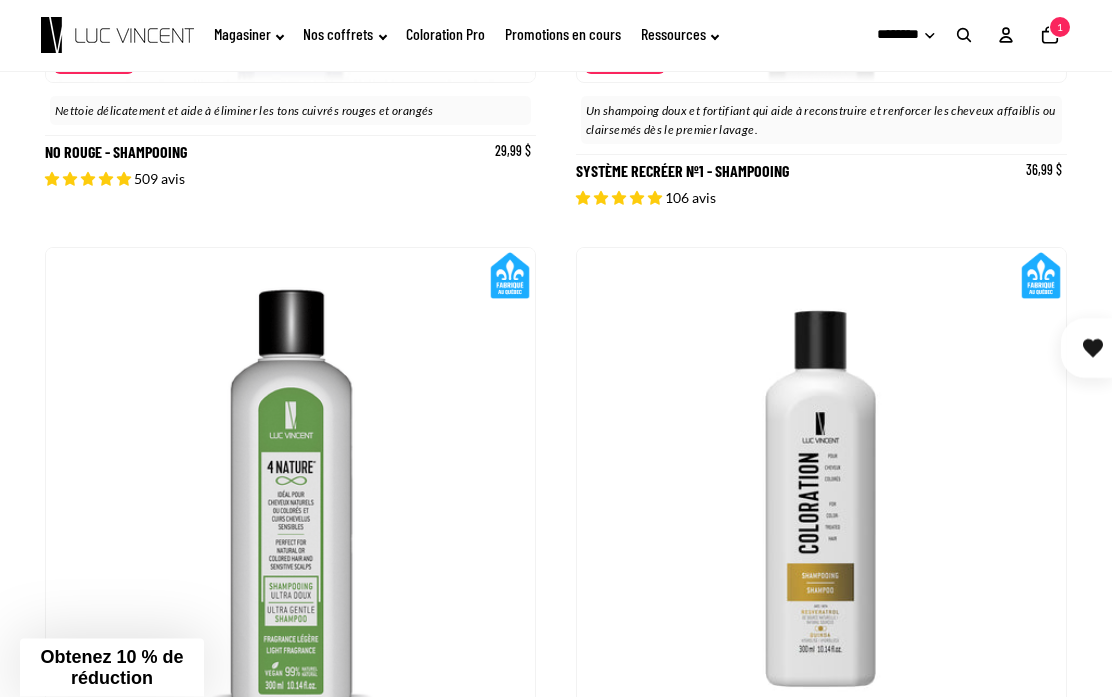 scroll, scrollTop: 1382, scrollLeft: 0, axis: vertical 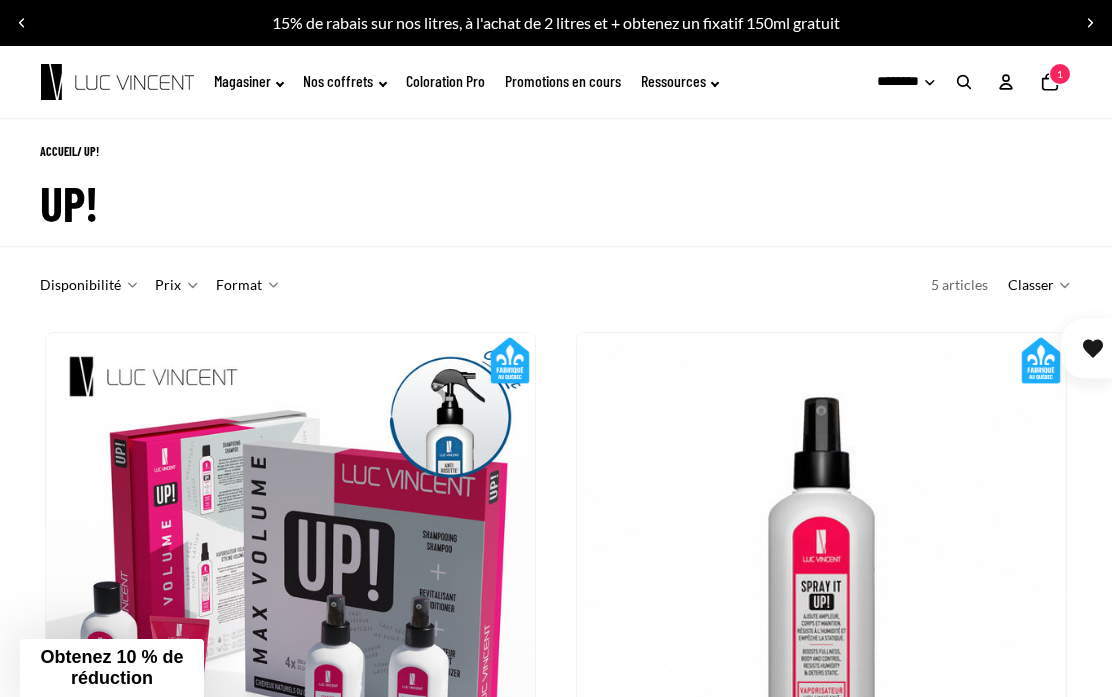 click on "Magasiner" 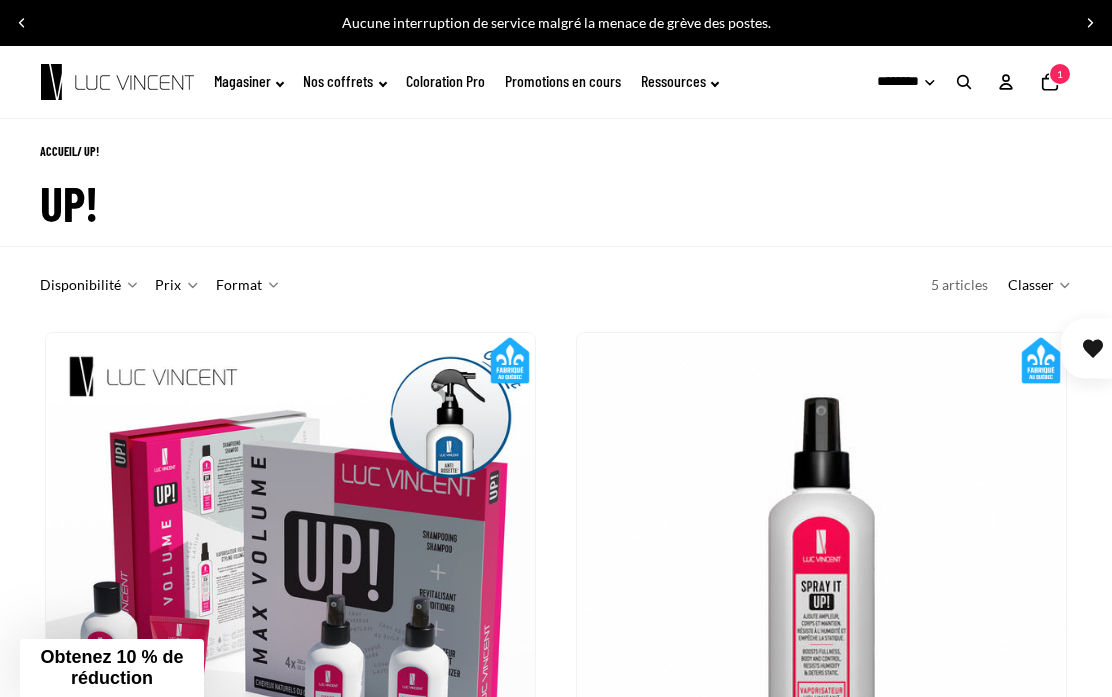click on "Magasiner" 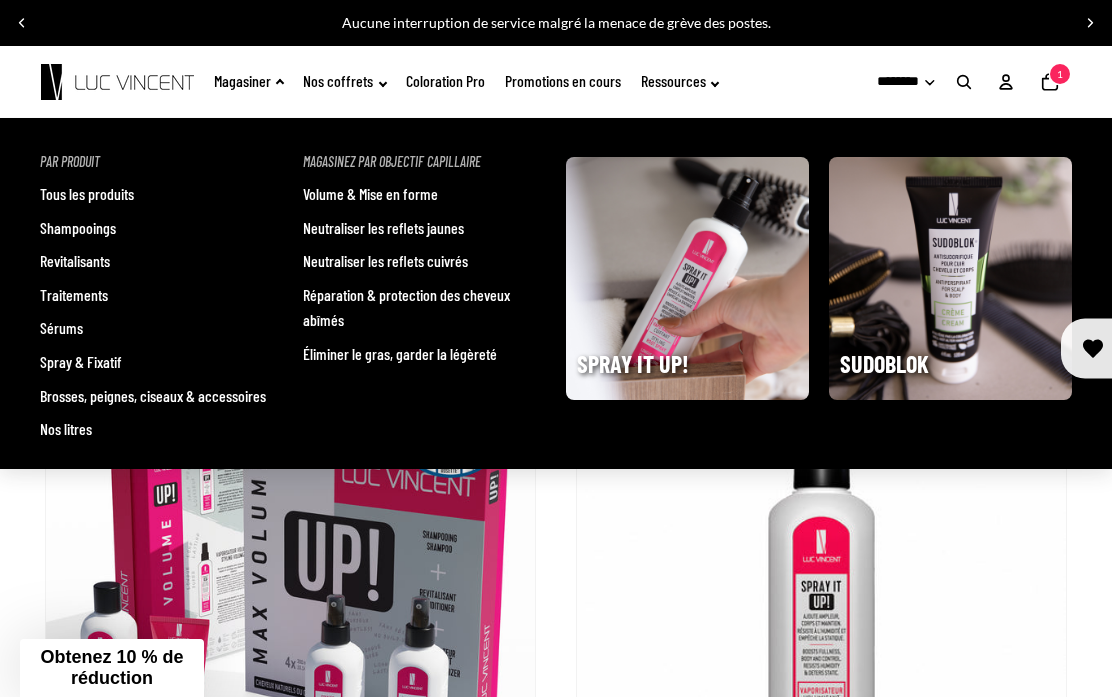 click on "Nos litres" at bounding box center (66, 429) 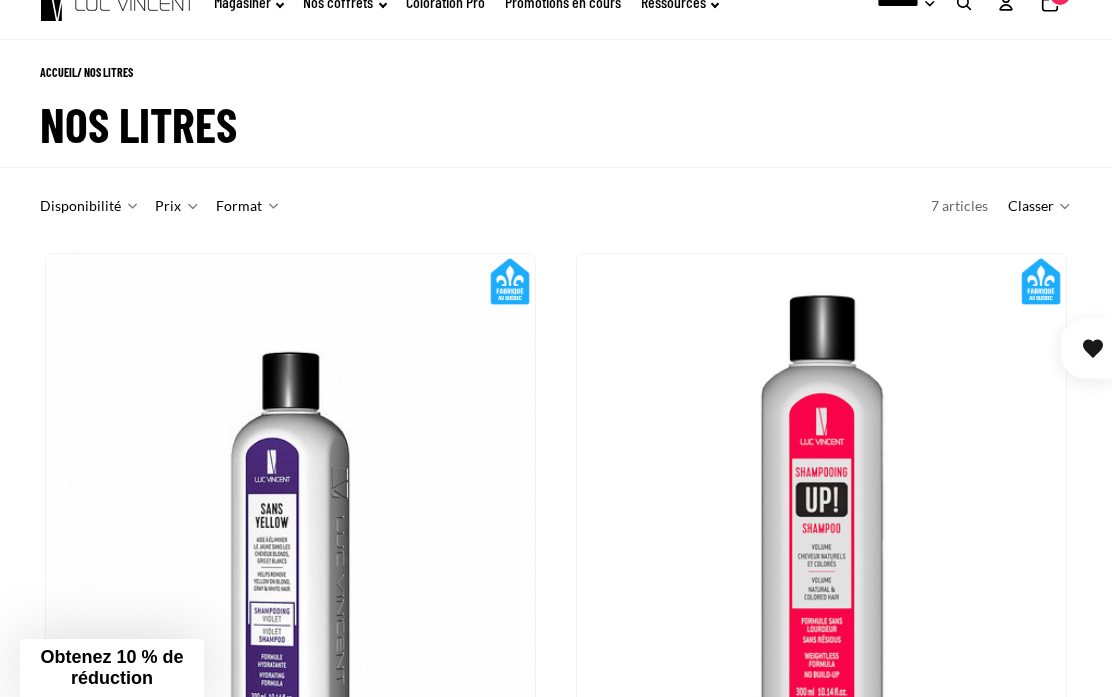 scroll, scrollTop: 120, scrollLeft: 0, axis: vertical 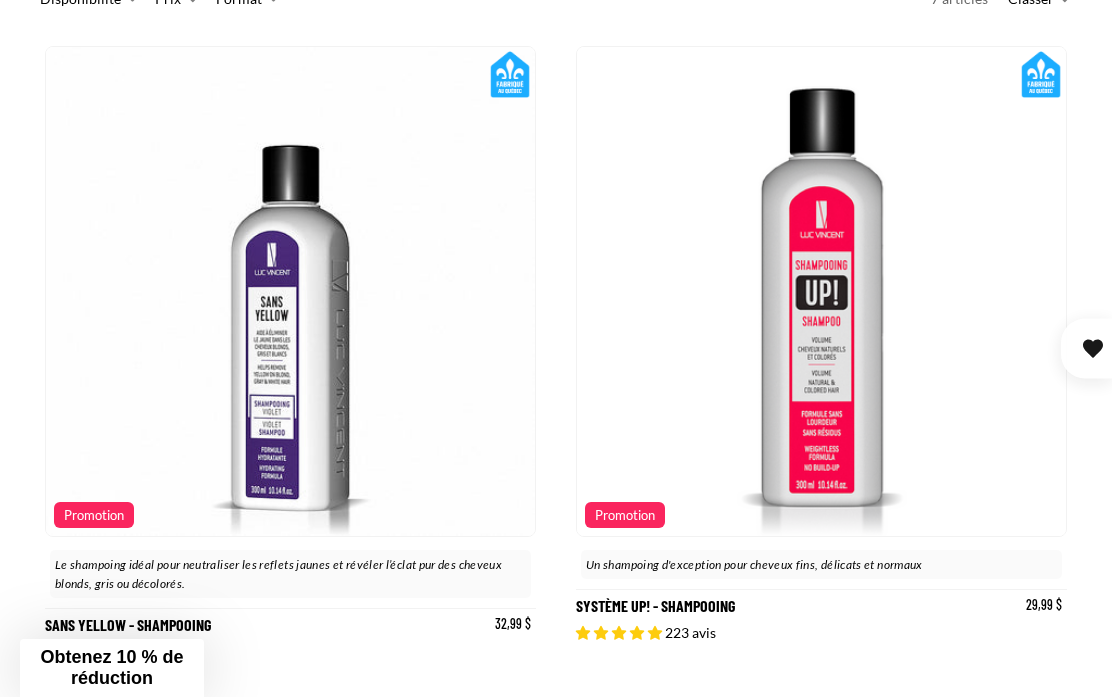 click 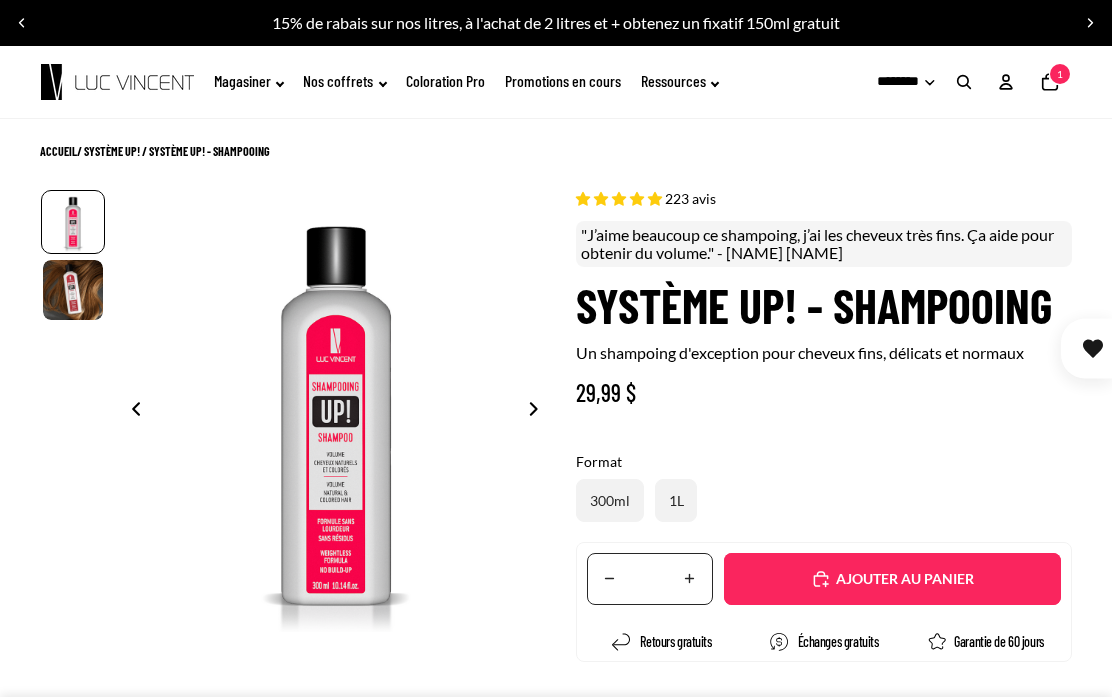 scroll, scrollTop: 0, scrollLeft: 0, axis: both 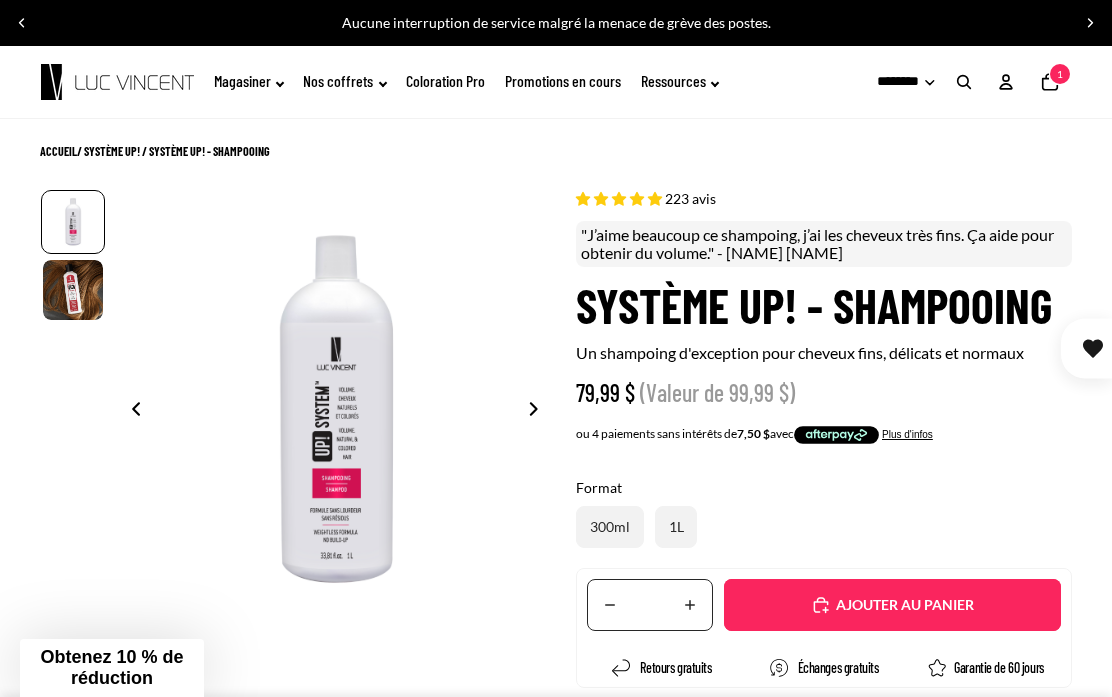 click on "Ajouté" at bounding box center (902, 605) 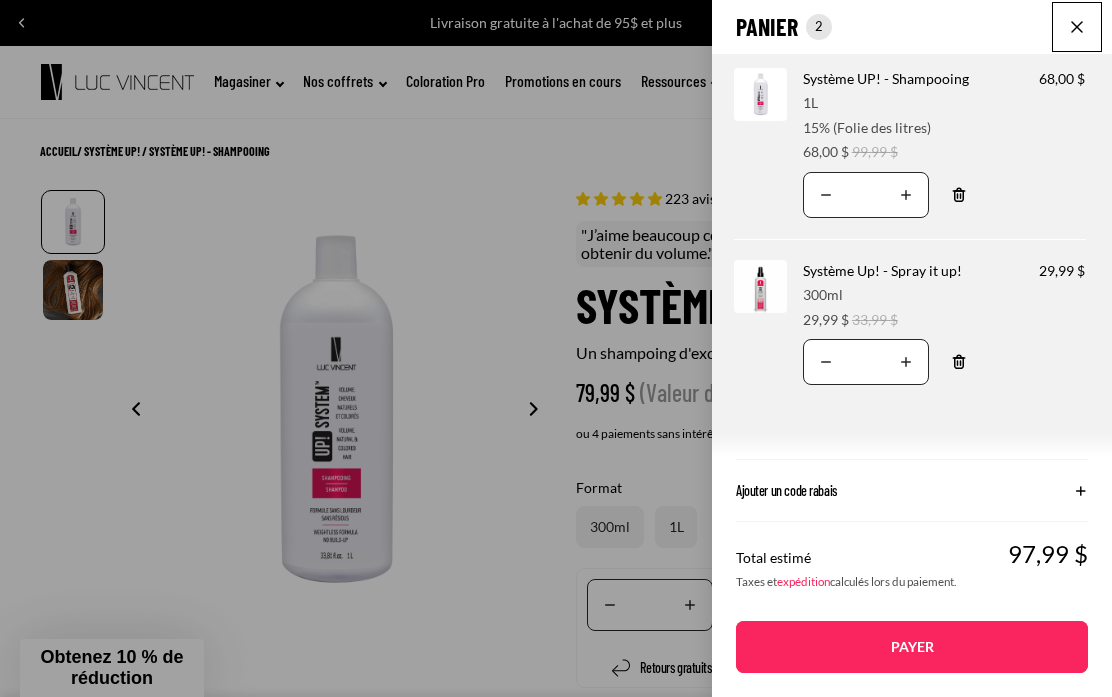 click at bounding box center (1077, 27) 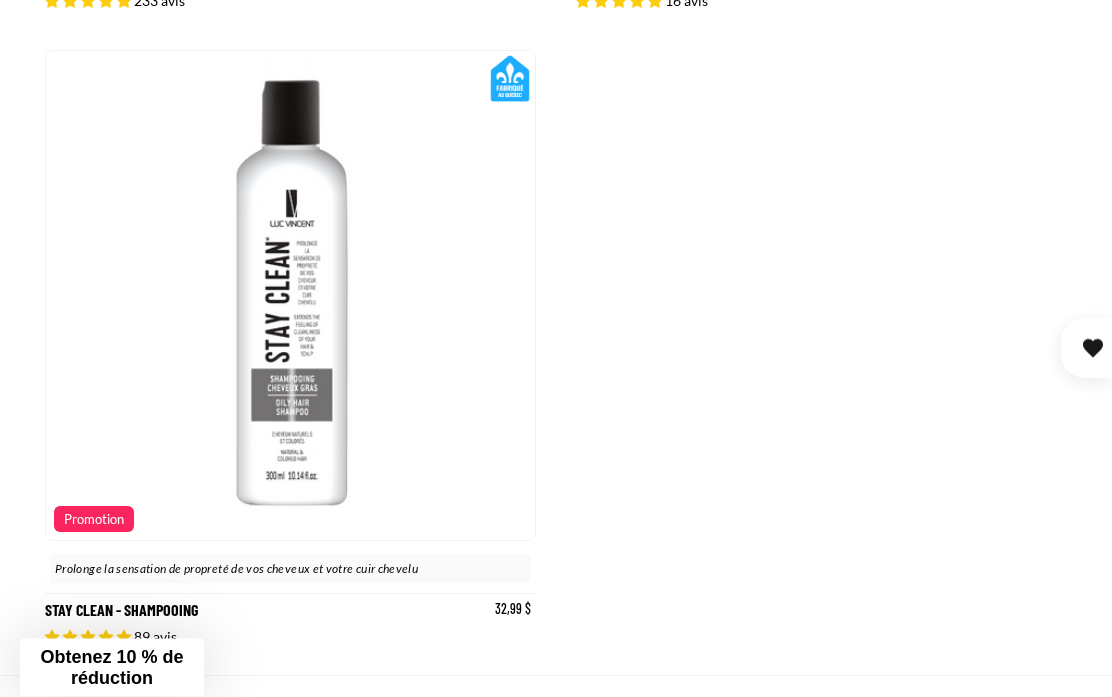 scroll, scrollTop: 2247, scrollLeft: 0, axis: vertical 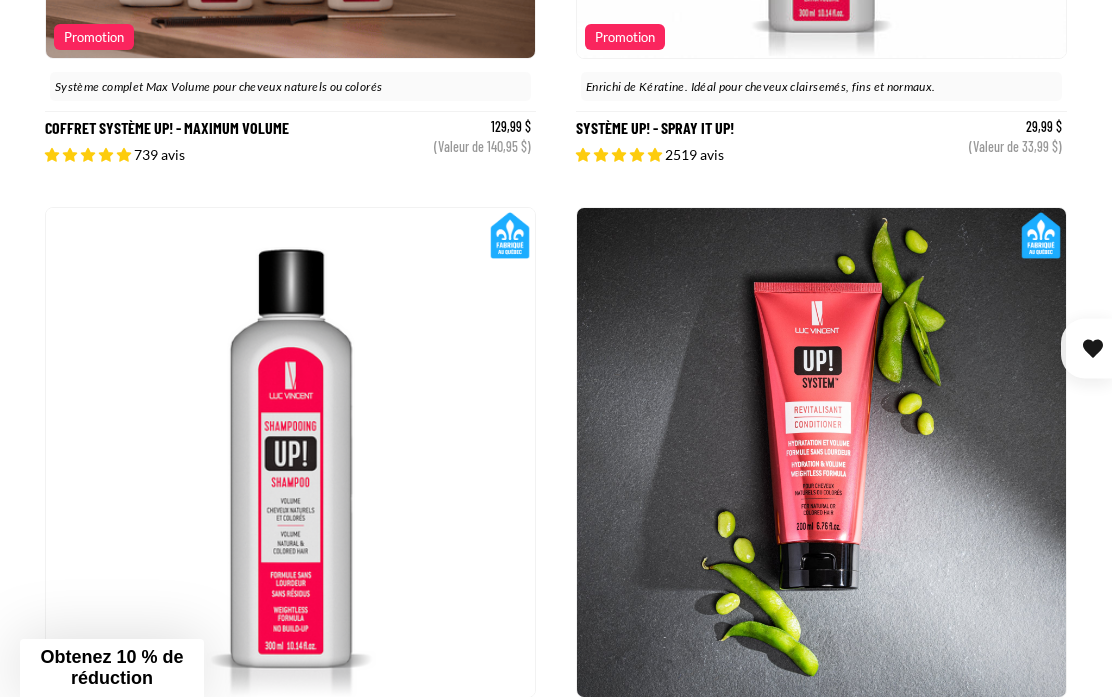 click at bounding box center [821, 452] 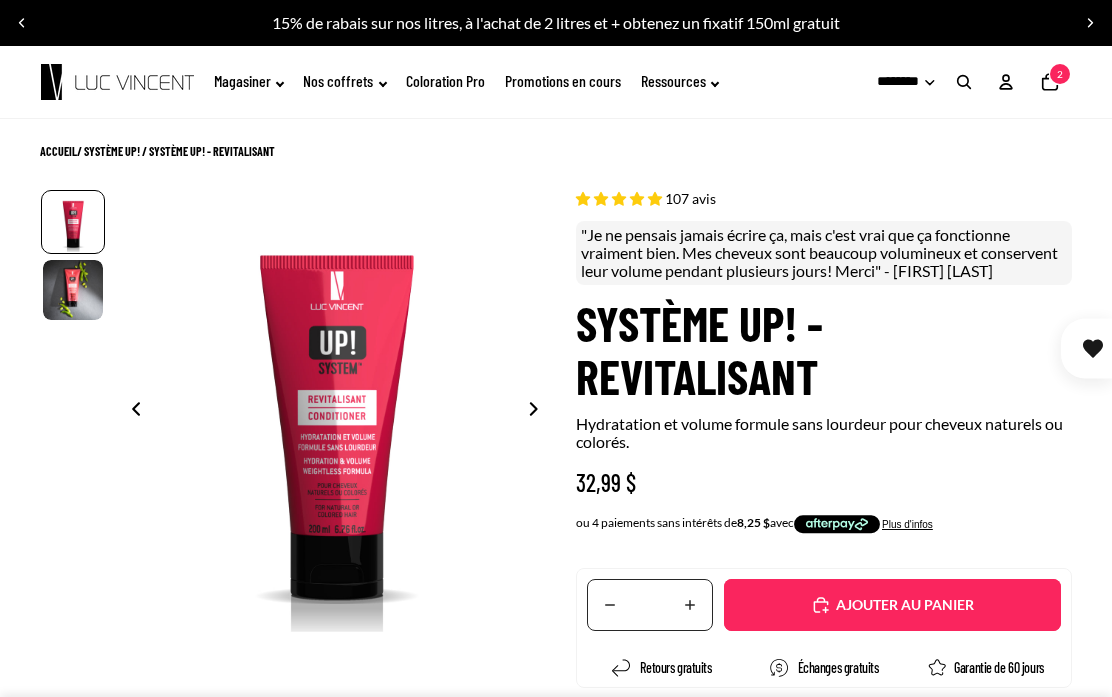 scroll, scrollTop: 0, scrollLeft: 0, axis: both 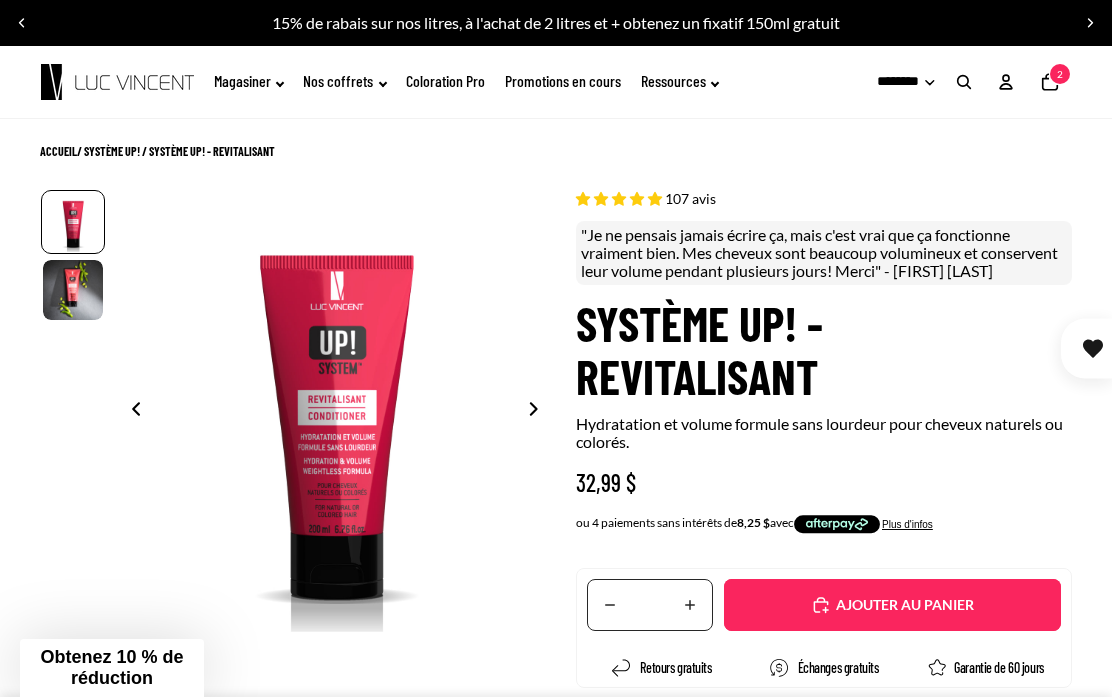 click on "Ajouté" at bounding box center (902, 605) 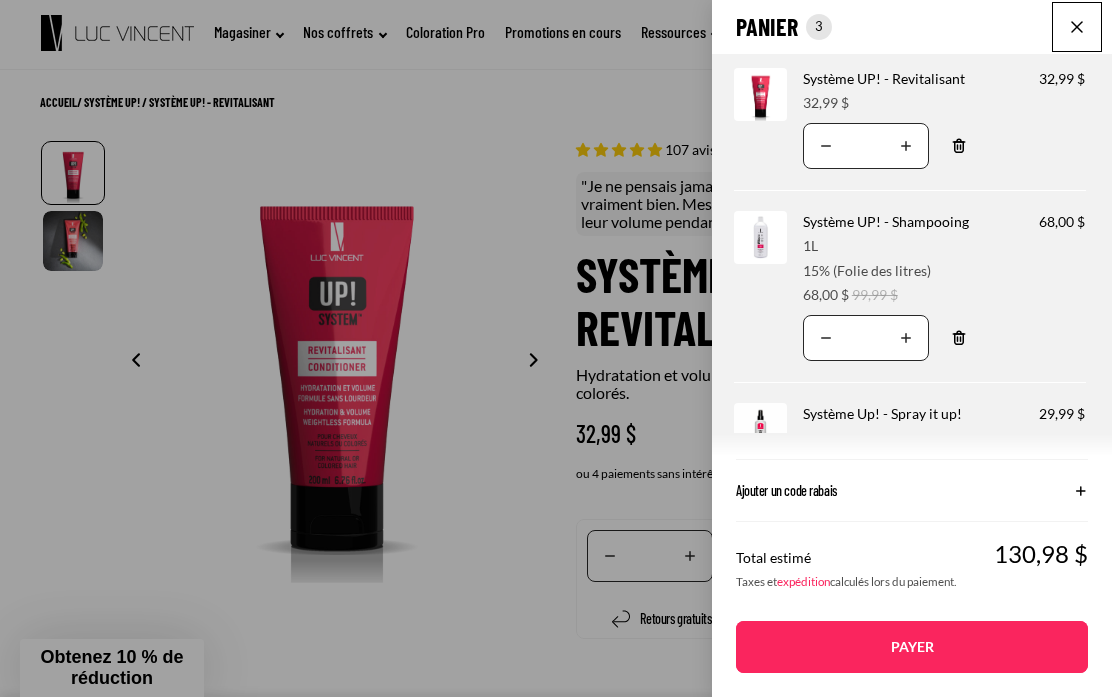 scroll, scrollTop: 47, scrollLeft: 0, axis: vertical 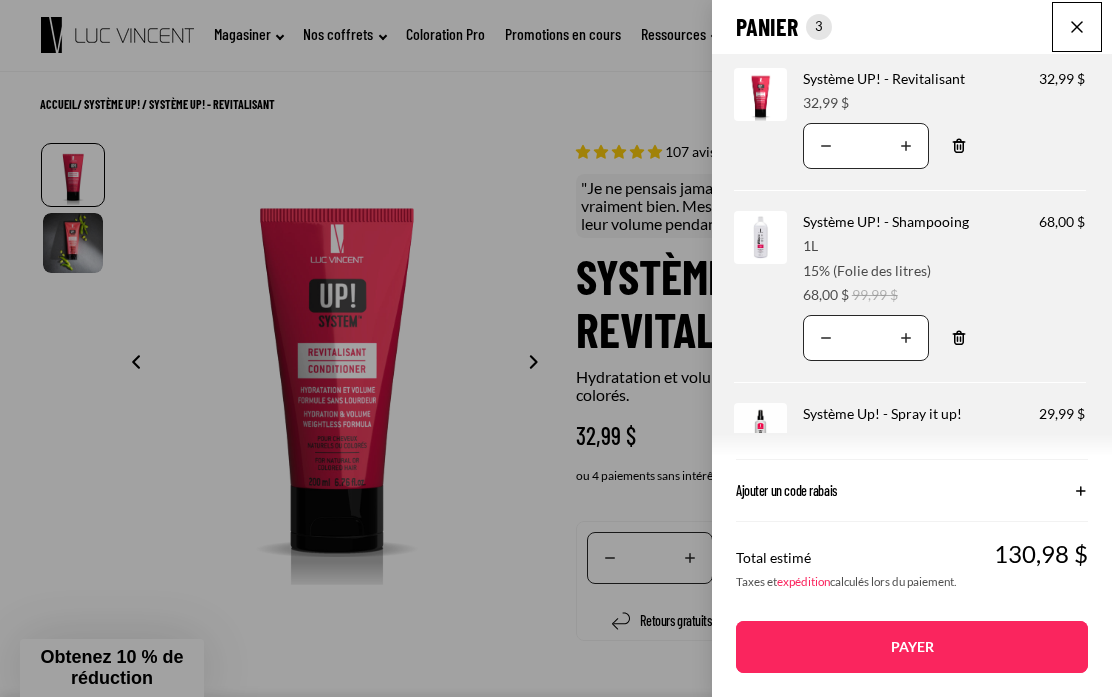click on "Panier
Nombre total d'articles dans le panier: 3
3
3
Total du panier
130,98CAD
Image de produit
Informations sur le produit
Quantité
Nombre total de produits
Système UP! - Revitalisant
Prix 32,99 $" 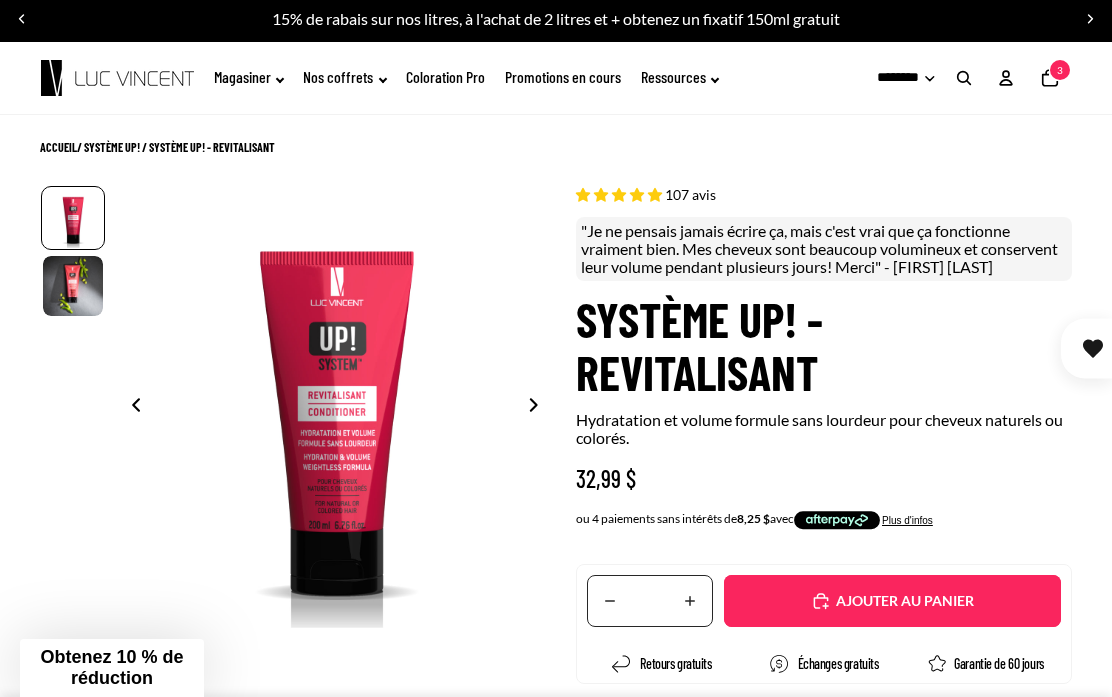 scroll, scrollTop: 0, scrollLeft: 0, axis: both 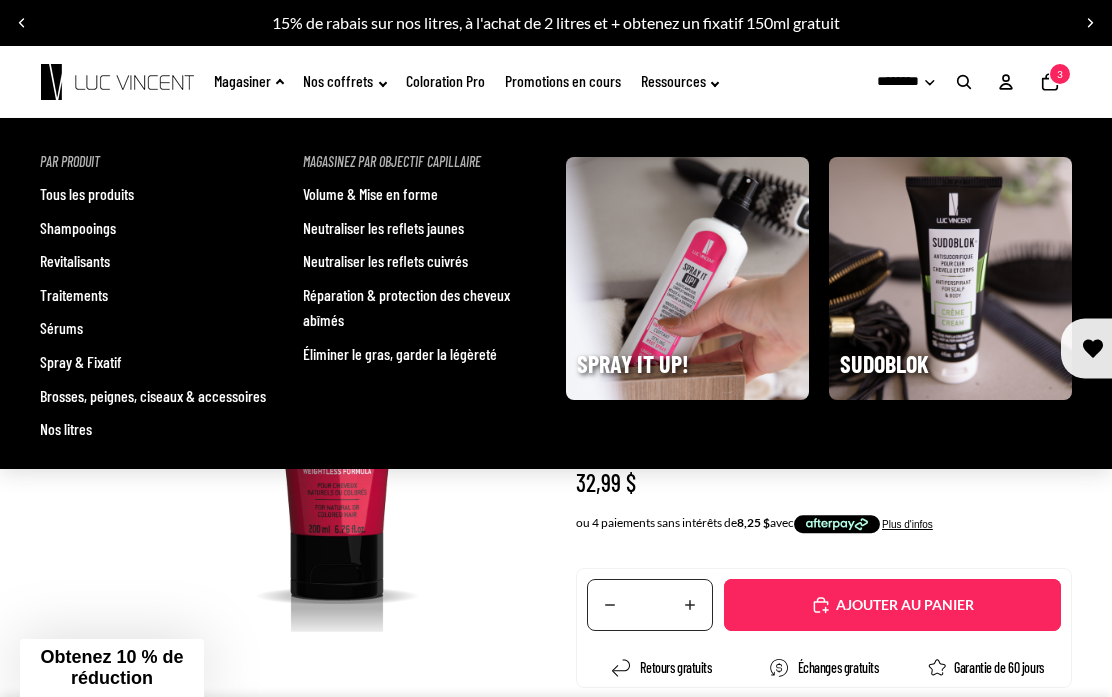 click on "Magasiner" 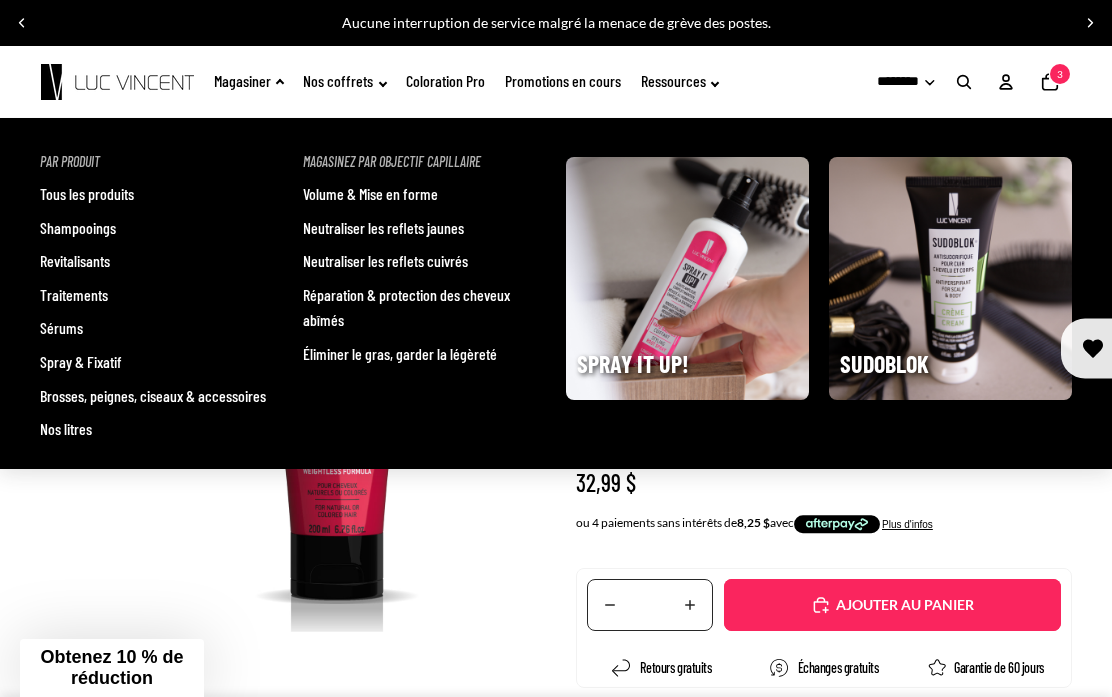 click on "Spray & Fixatif" at bounding box center (81, 362) 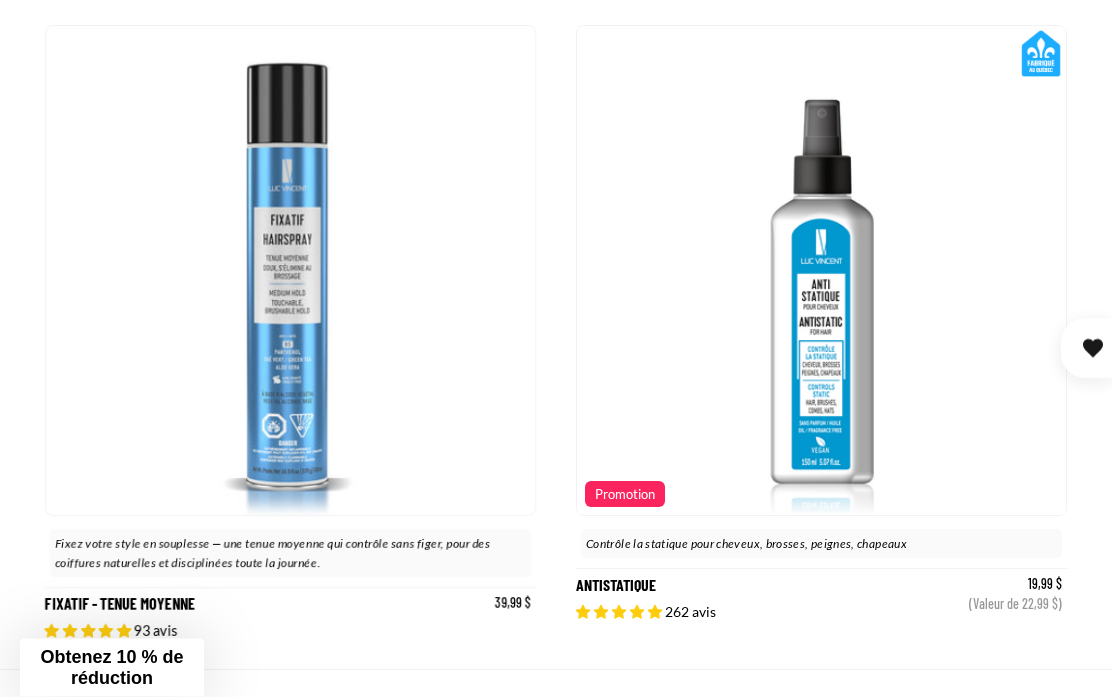scroll, scrollTop: 1582, scrollLeft: 0, axis: vertical 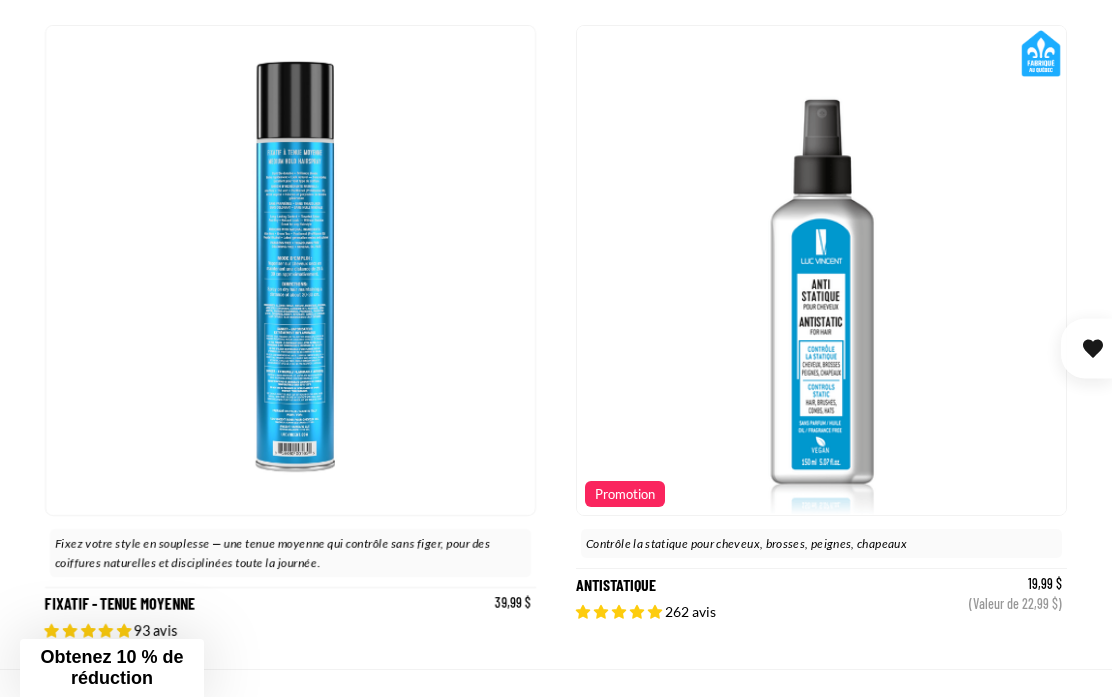 click 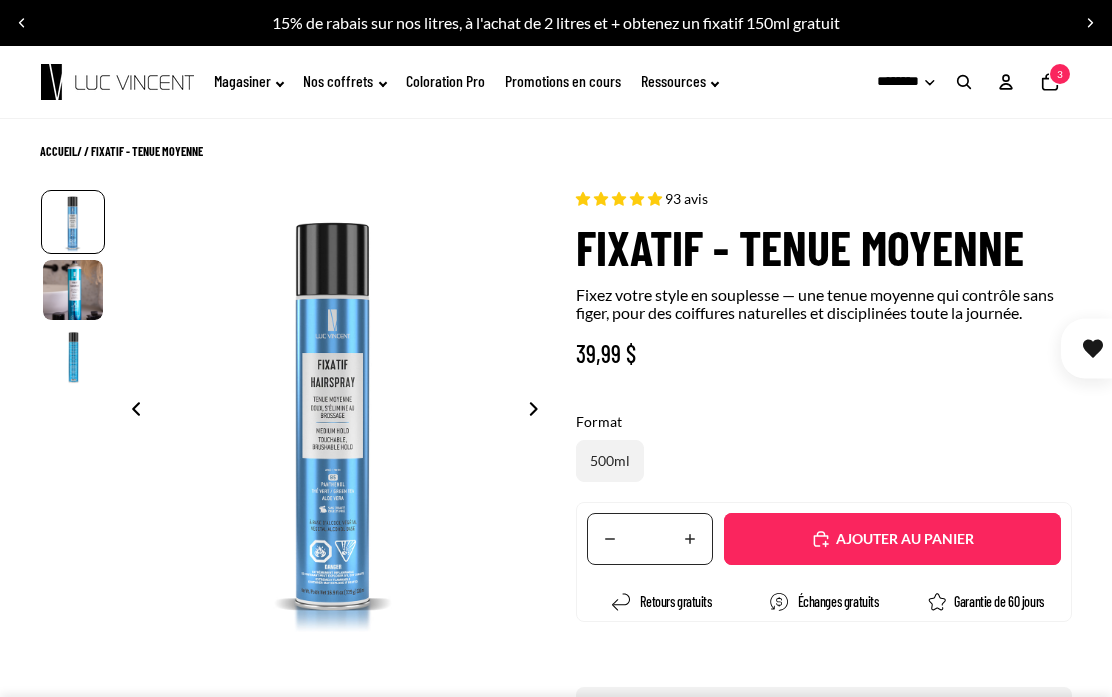 scroll, scrollTop: 0, scrollLeft: 0, axis: both 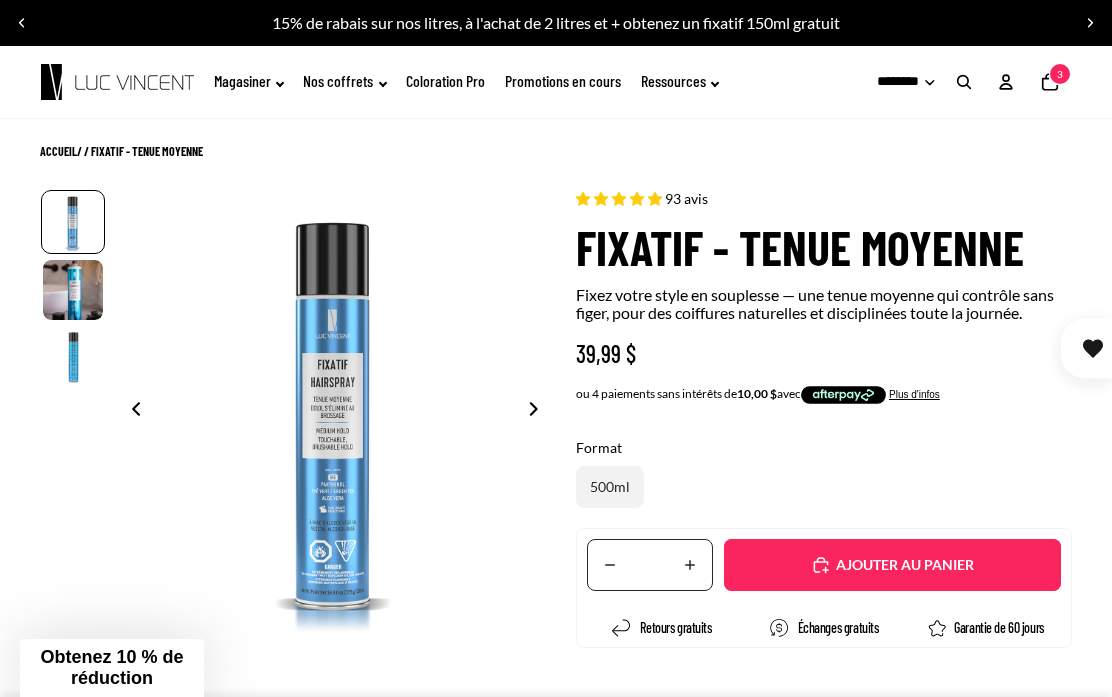 click on "Ajouté" at bounding box center (902, 565) 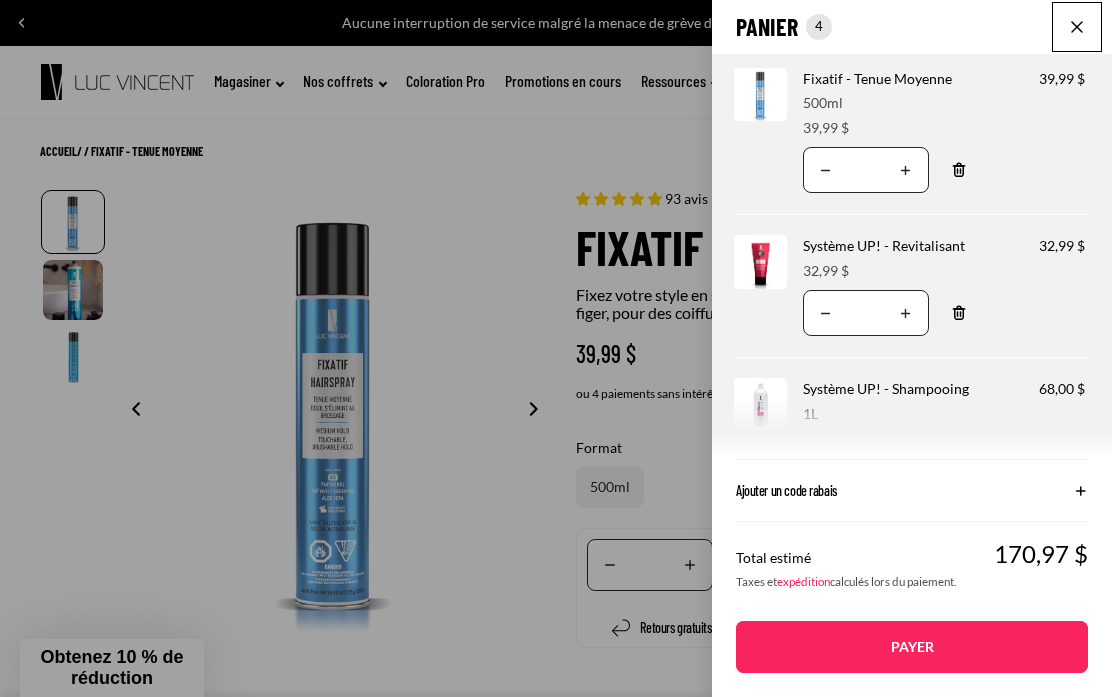 click on "Panier
Nombre total d'articles dans le panier: 4
4
4
Total du panier
170,97CAD
Image de produit
Informations sur le produit
Quantité
Nombre total de produits
Fixatif - Tenue Moyenne
Format:
500ml Prix" 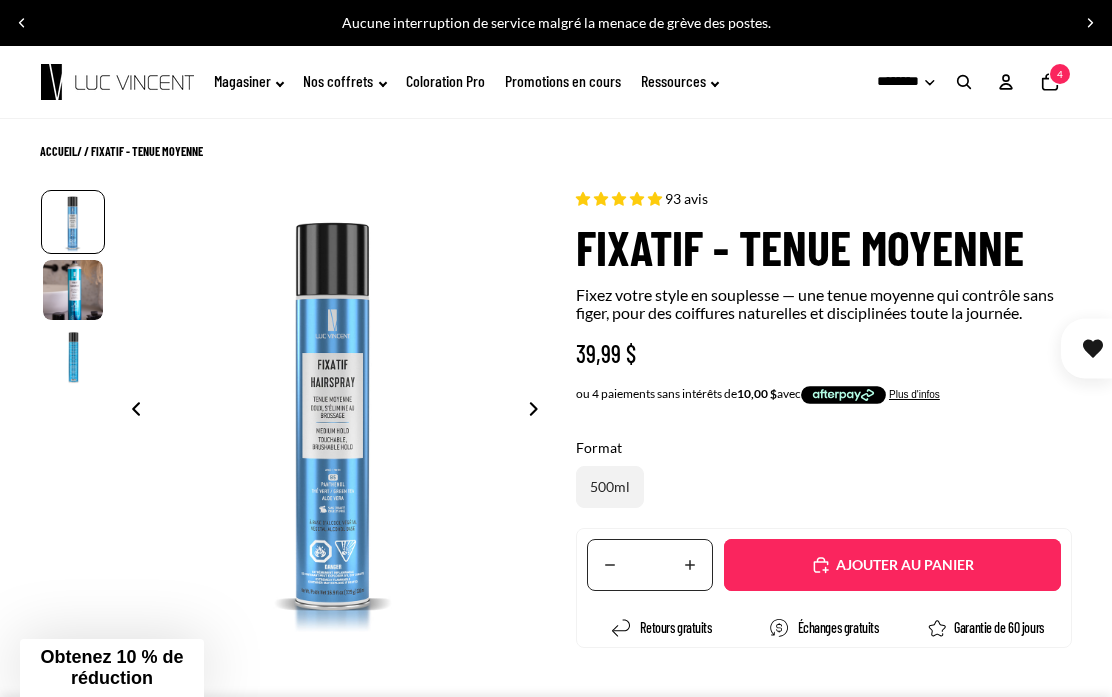 click on "Passer aux informations sur le produit
1
2
3" at bounding box center [556, 645] 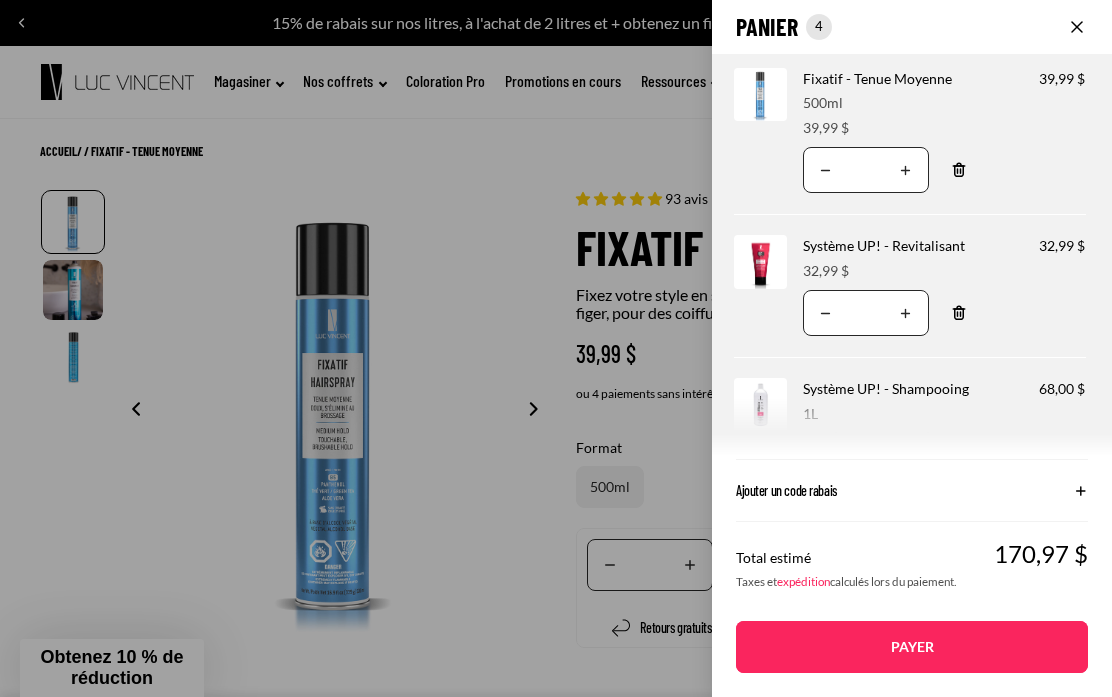 click on "Ajouter un code rabais" 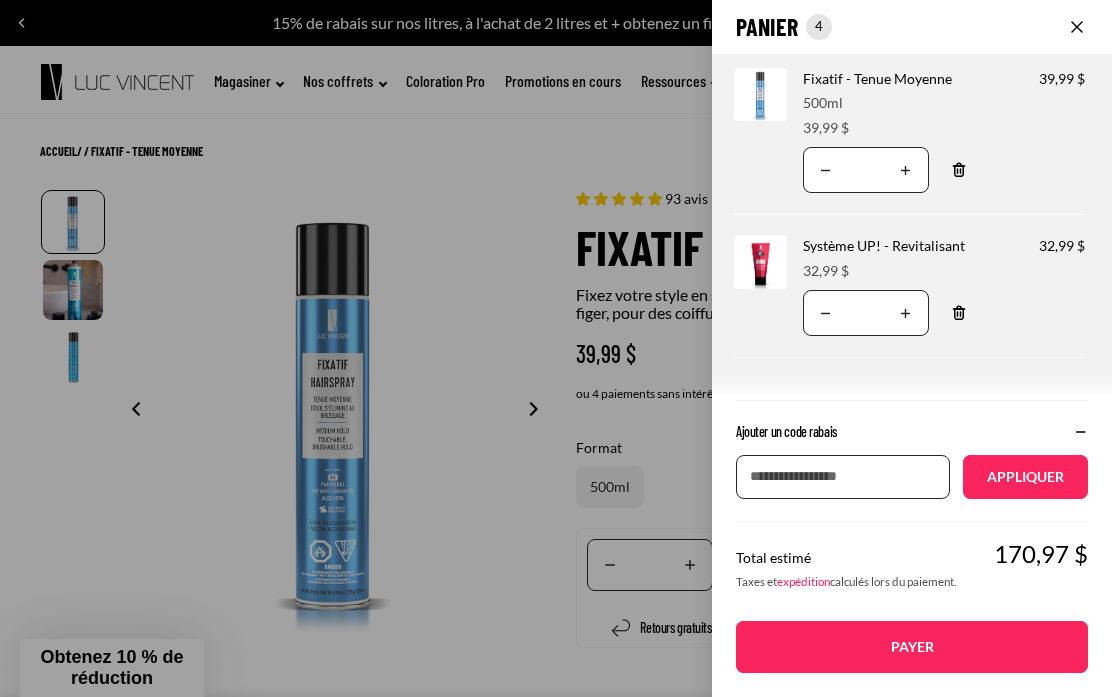 click on "Ajouter un code rabais
Appliquer un code de réduction
Appliquer
Le code de réduction ne peut pas être appliqué à votre panier
Les réductions d'expédition sont affichées à la commande après avoir ajouté une adresse
Total estimé
170,97 $
Taxes et  expédition  calculés lors du paiement.
Payer" 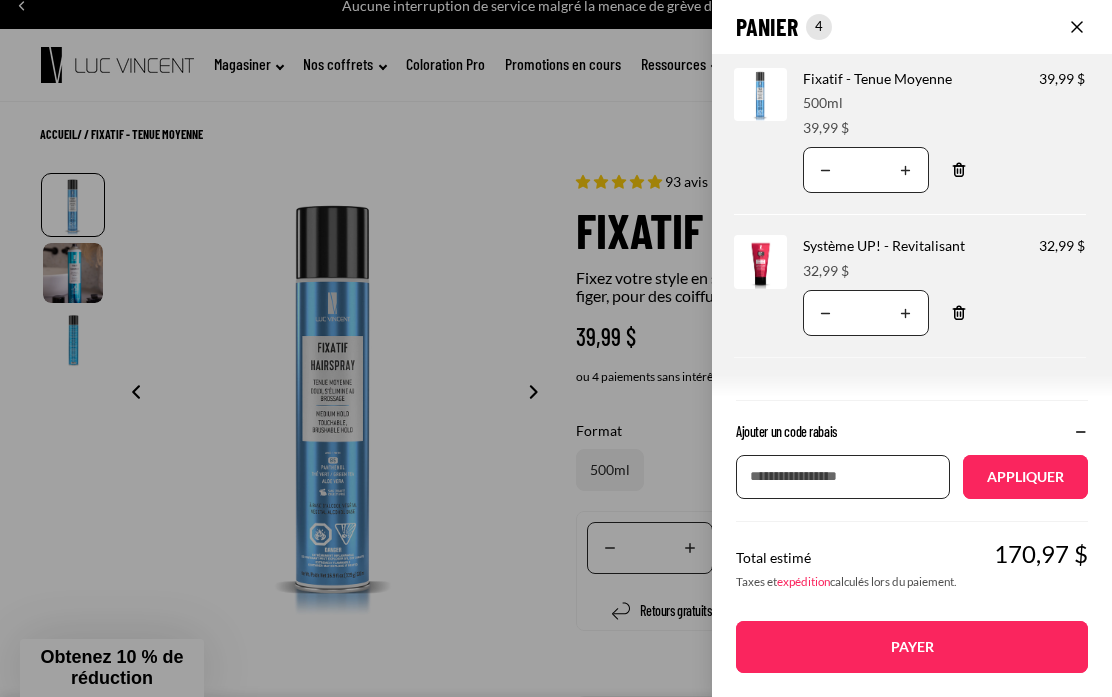 scroll, scrollTop: 0, scrollLeft: 0, axis: both 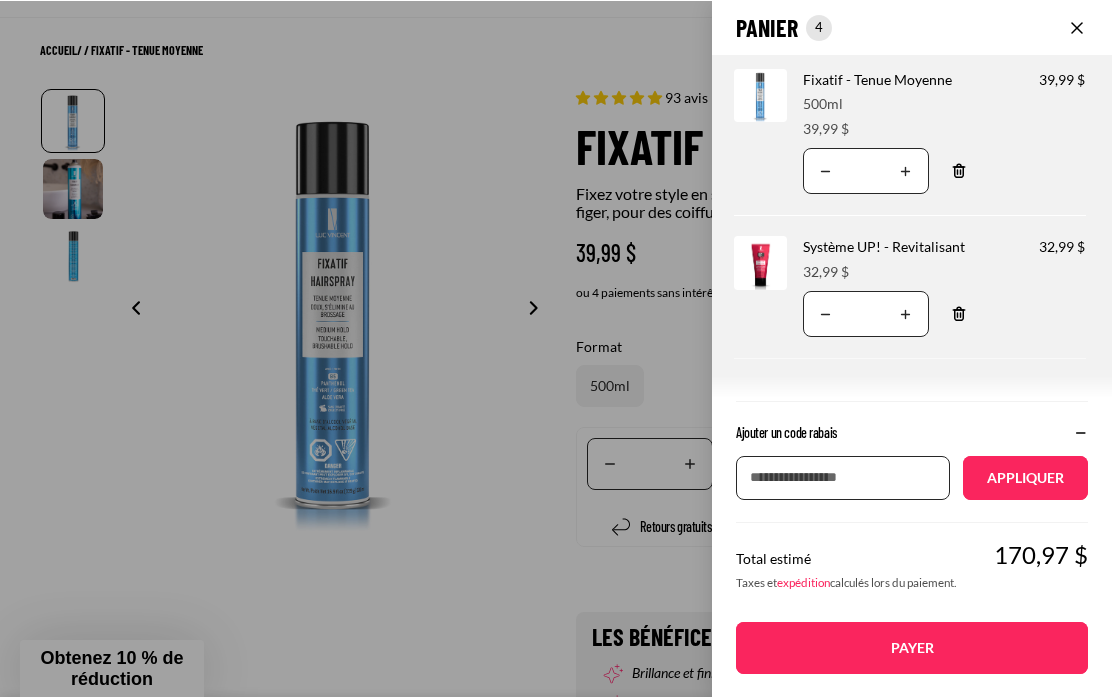click on "Panier
Nombre total d'articles dans le panier: 4
4
4
Total du panier
170,97CAD
Image de produit
Informations sur le produit
Quantité
Nombre total de produits
Fixatif - Tenue Moyenne
Format:
500ml Prix" 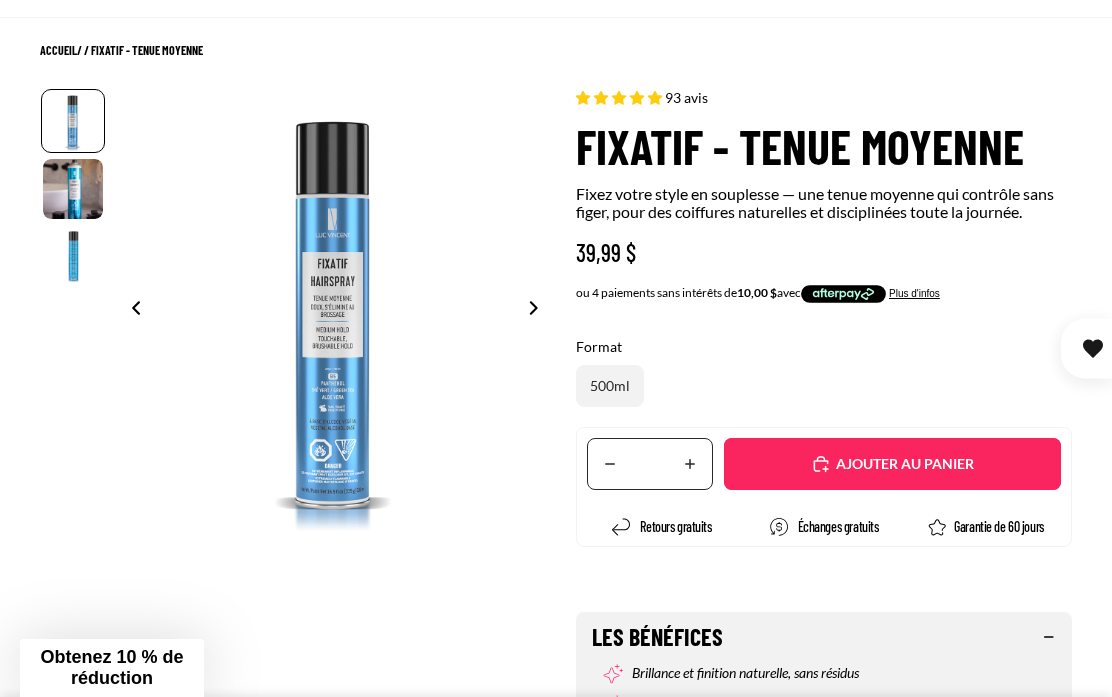 click on "Obtenez 10 % de réduction" at bounding box center [111, 667] 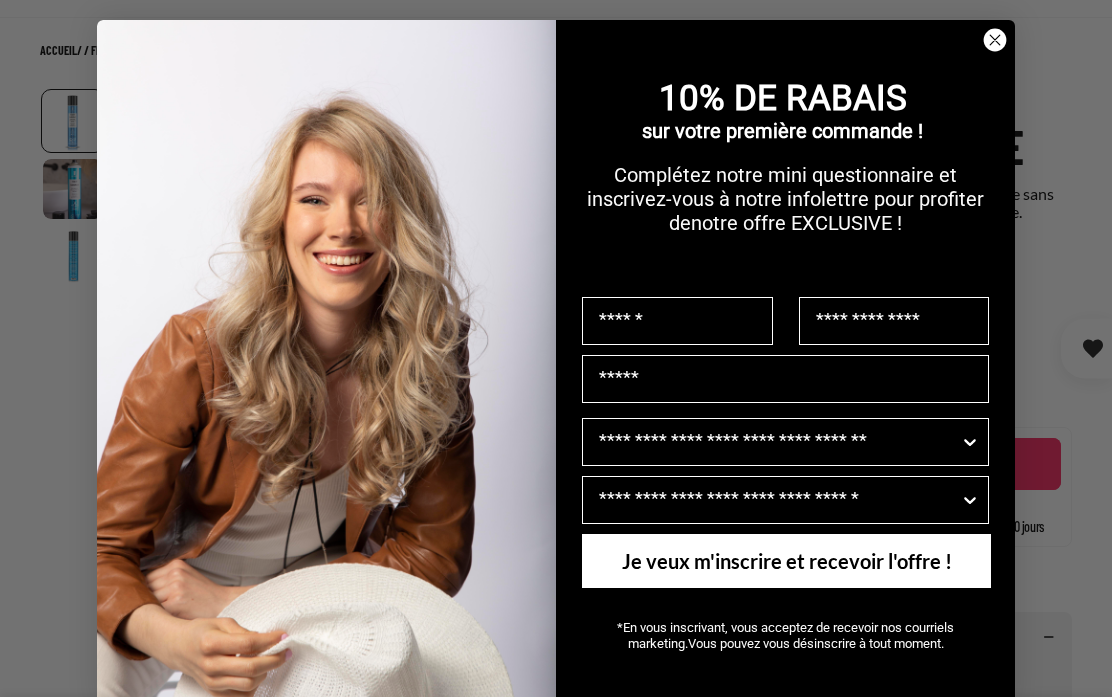 scroll, scrollTop: 100, scrollLeft: 0, axis: vertical 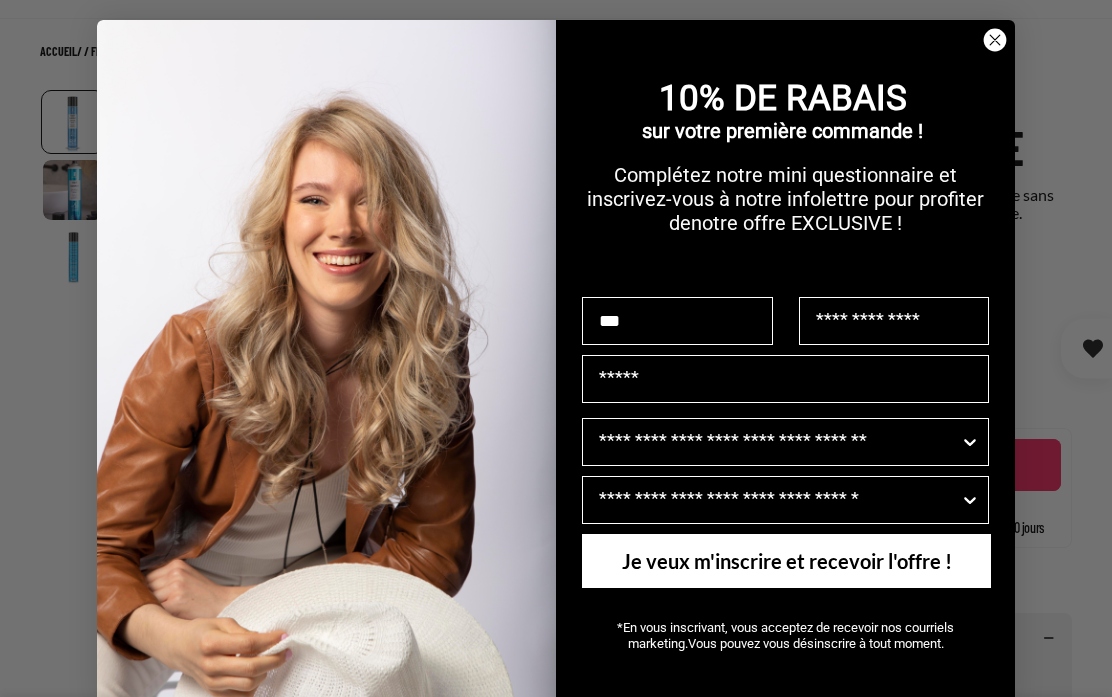 type on "***" 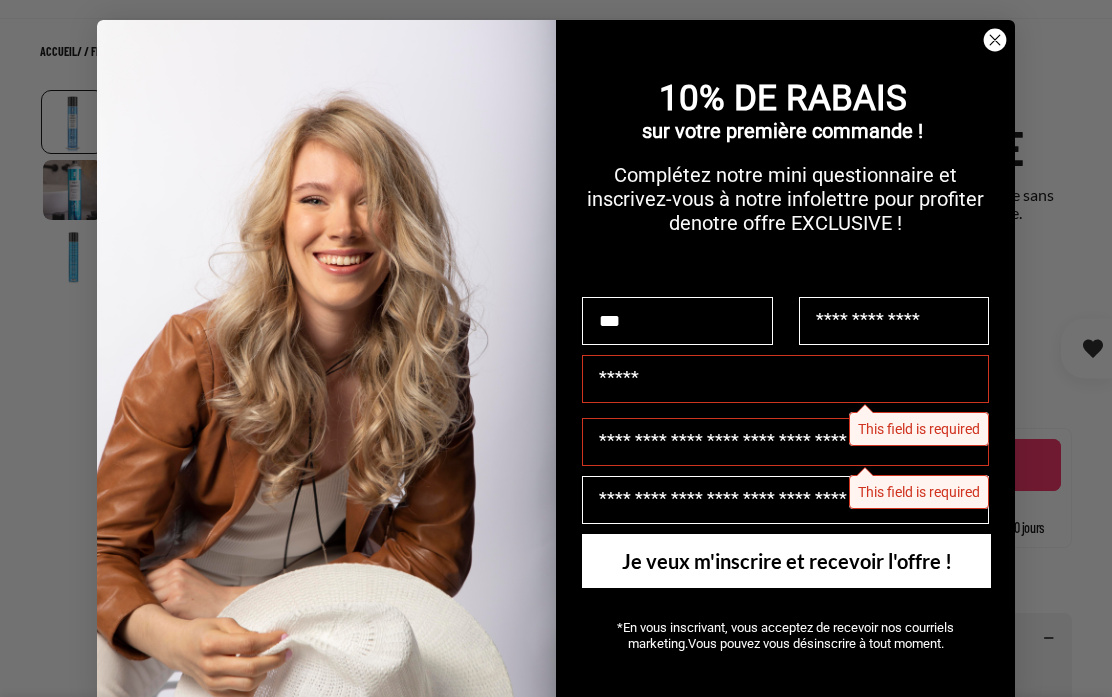 click on "******" at bounding box center (0, 0) 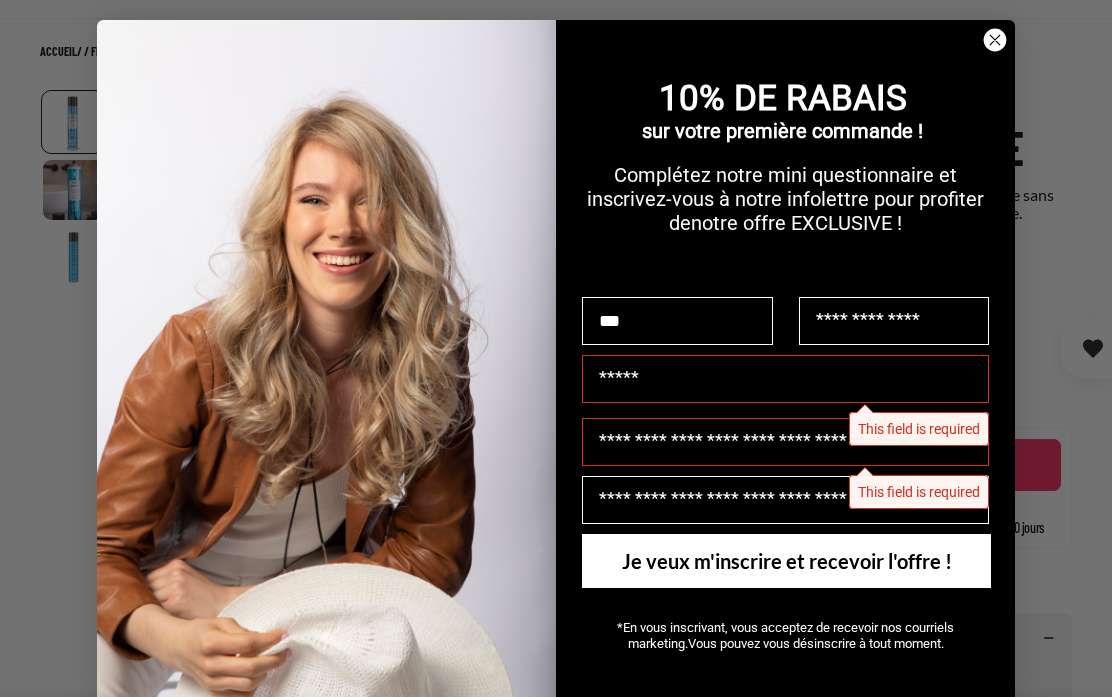 click on "******" at bounding box center [0, 0] 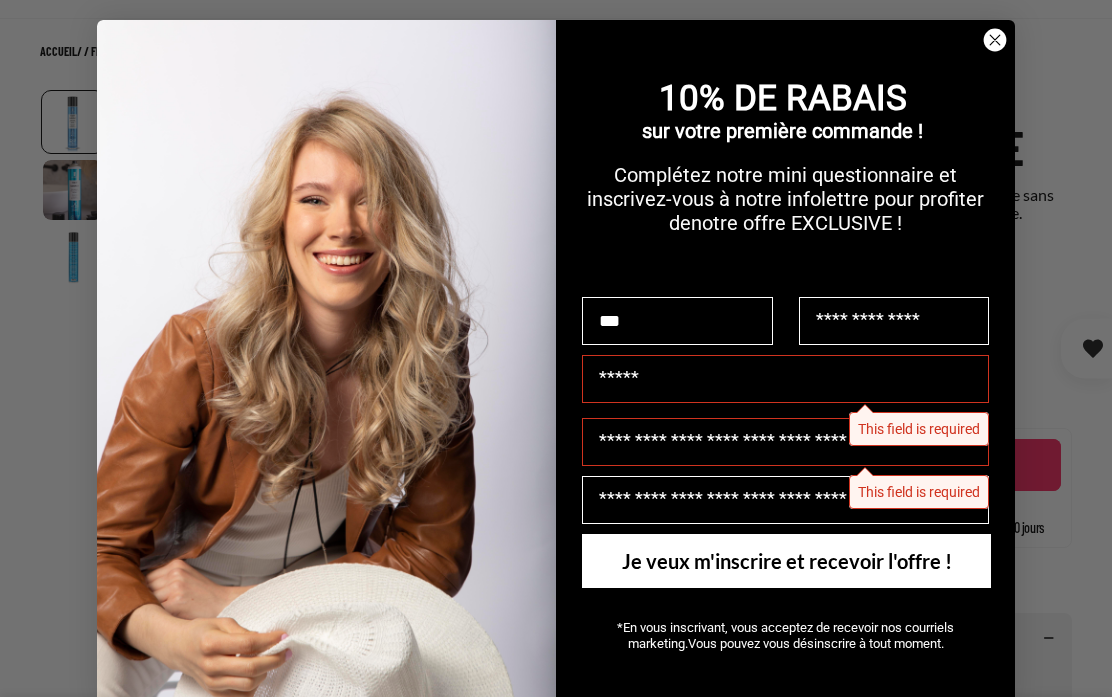 click 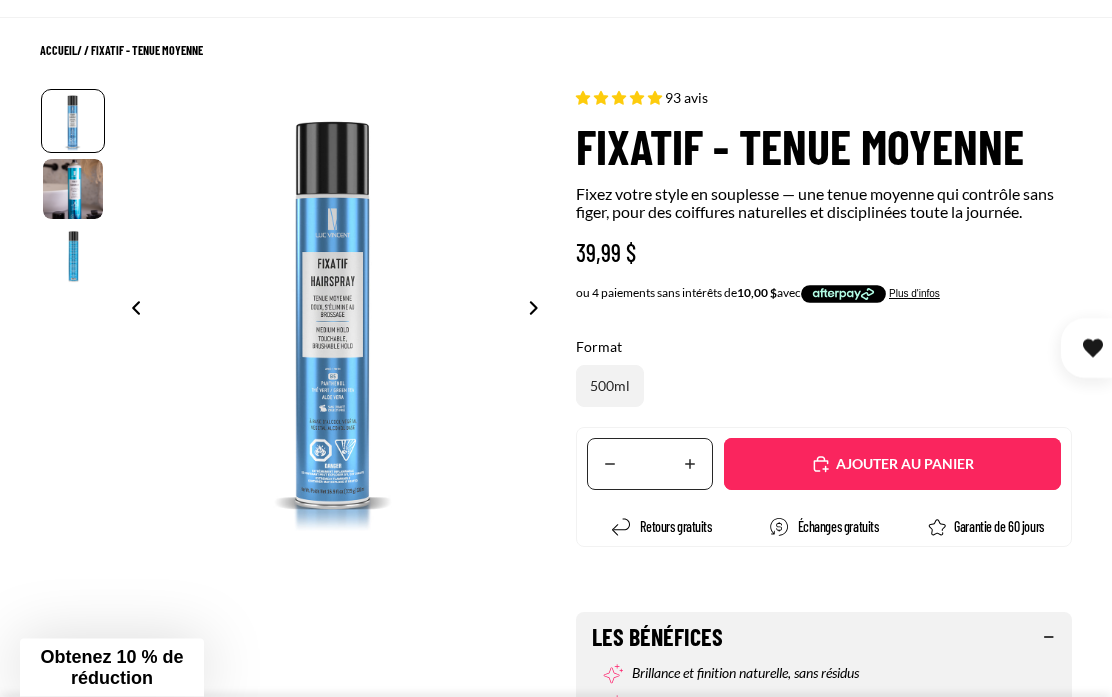 click on "Obtenez 10 % de réduction" at bounding box center (111, 667) 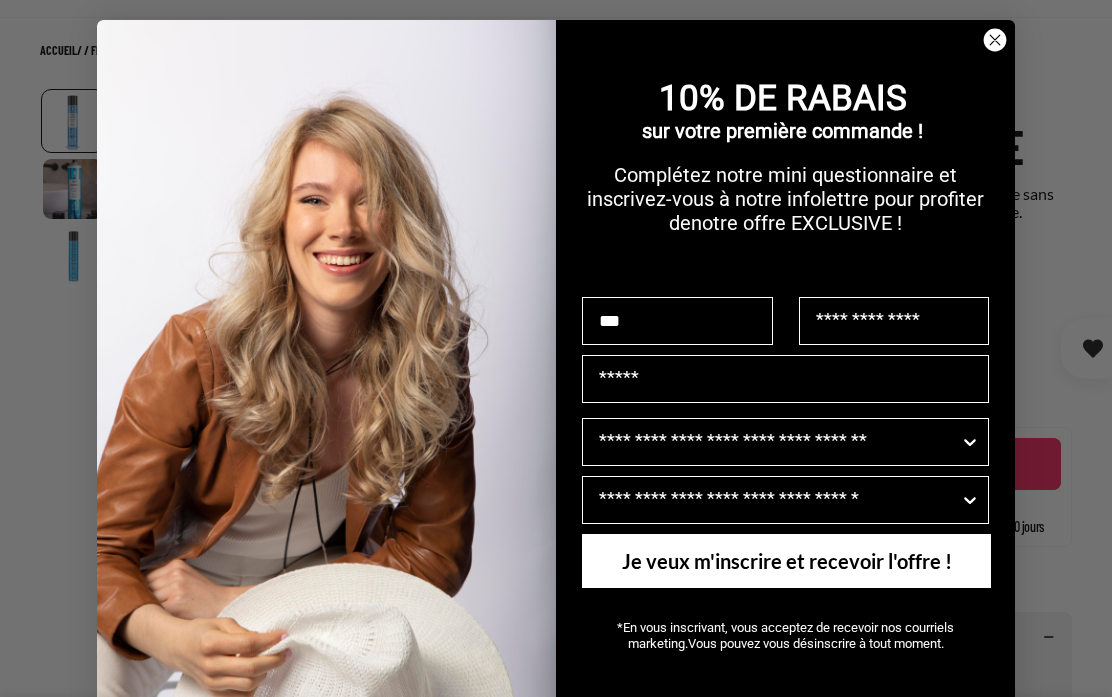 click on "***" at bounding box center [677, 321] 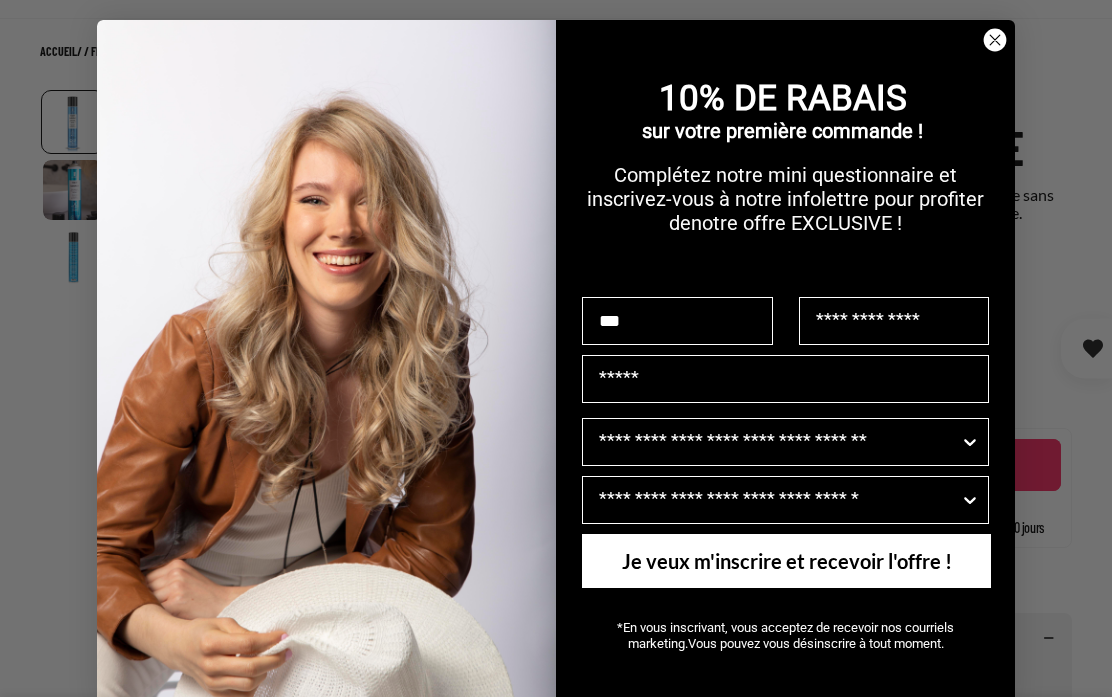 click on "******" at bounding box center [0, 0] 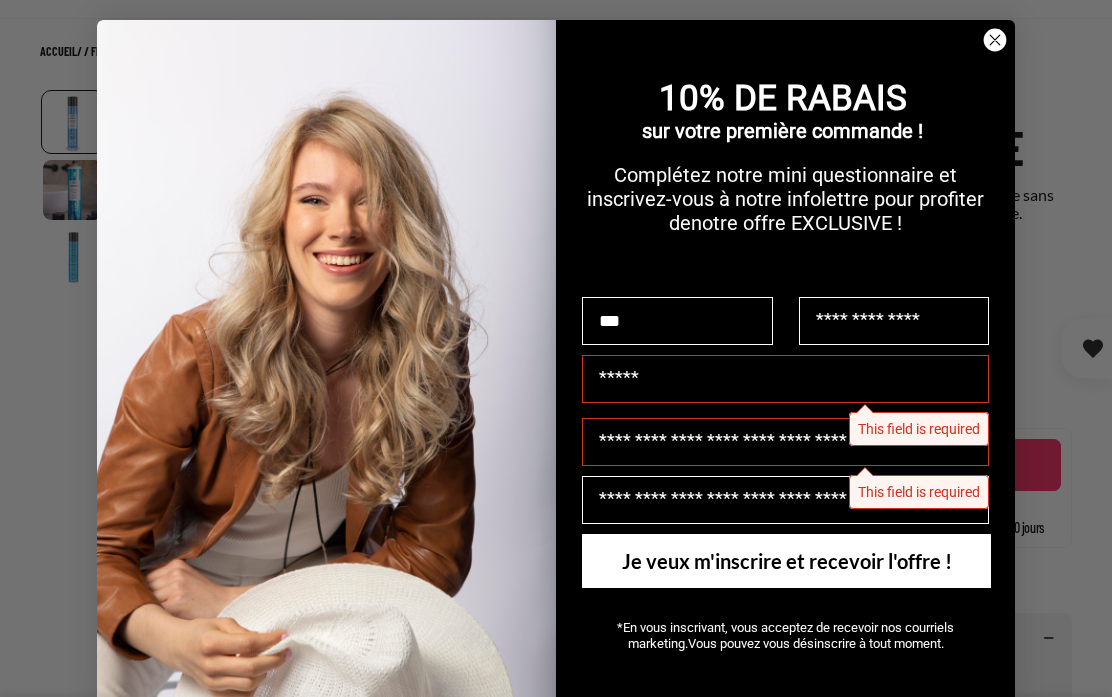 click on "******" at bounding box center (0, 0) 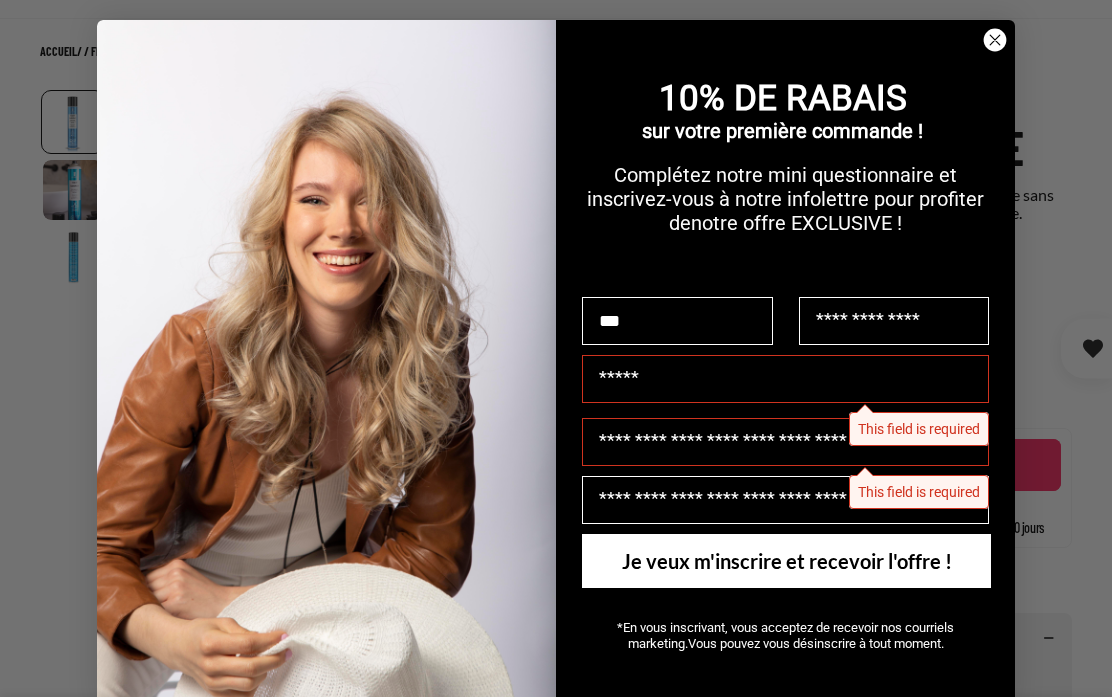 click on "******" at bounding box center (0, 0) 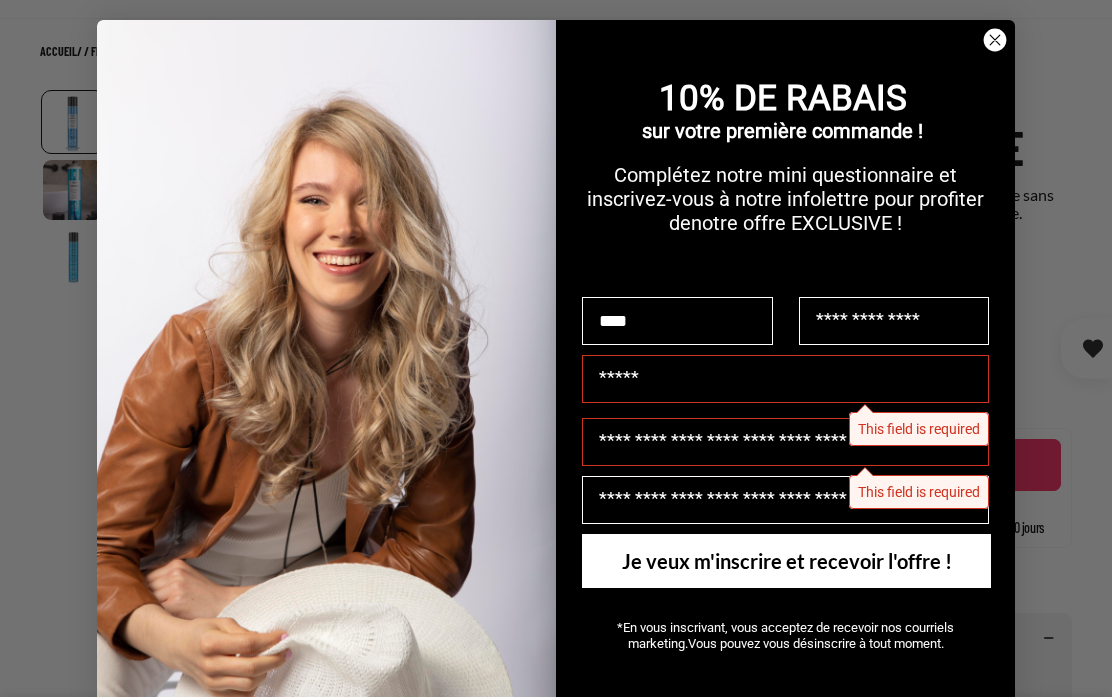 type on "****" 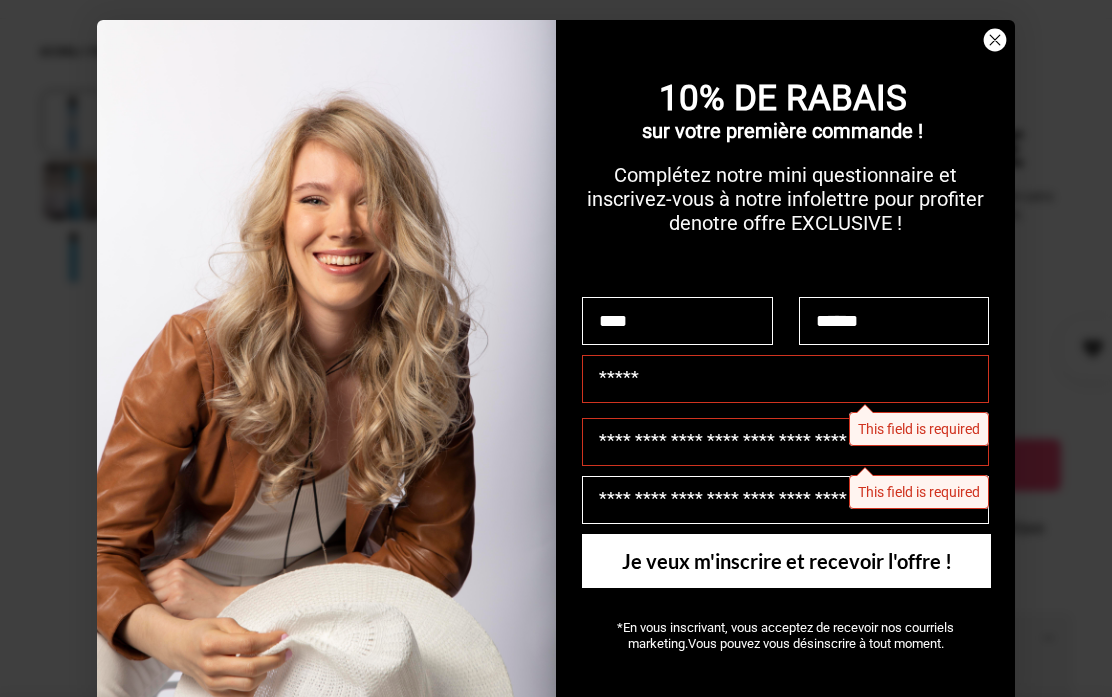 type on "******" 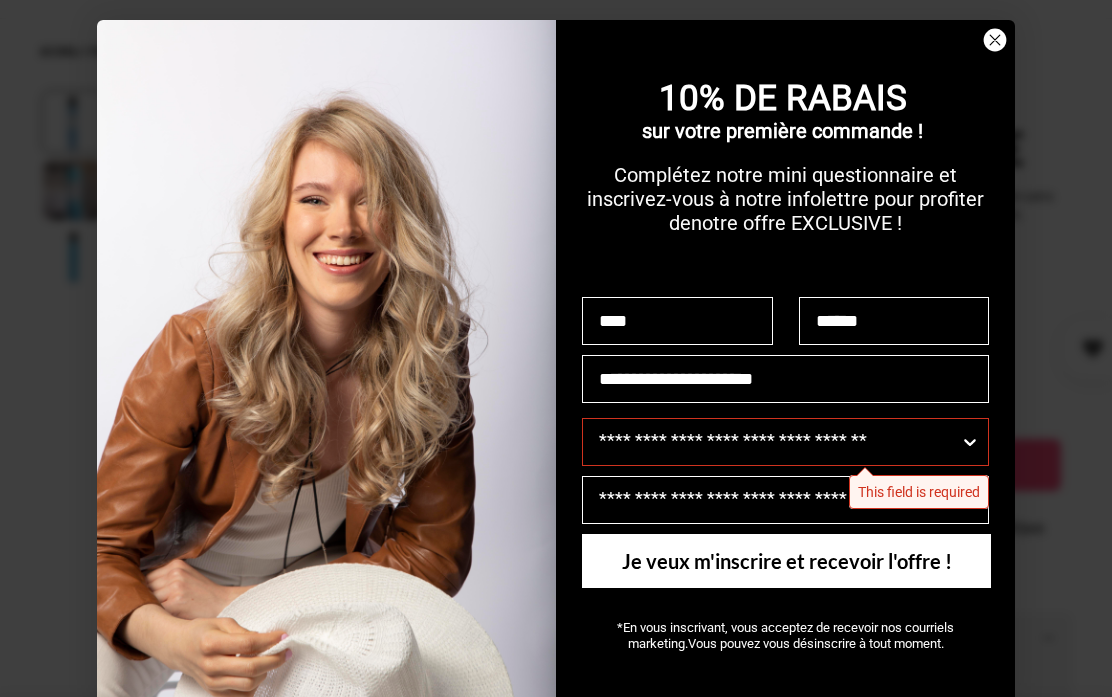 click on "**********" at bounding box center [785, 379] 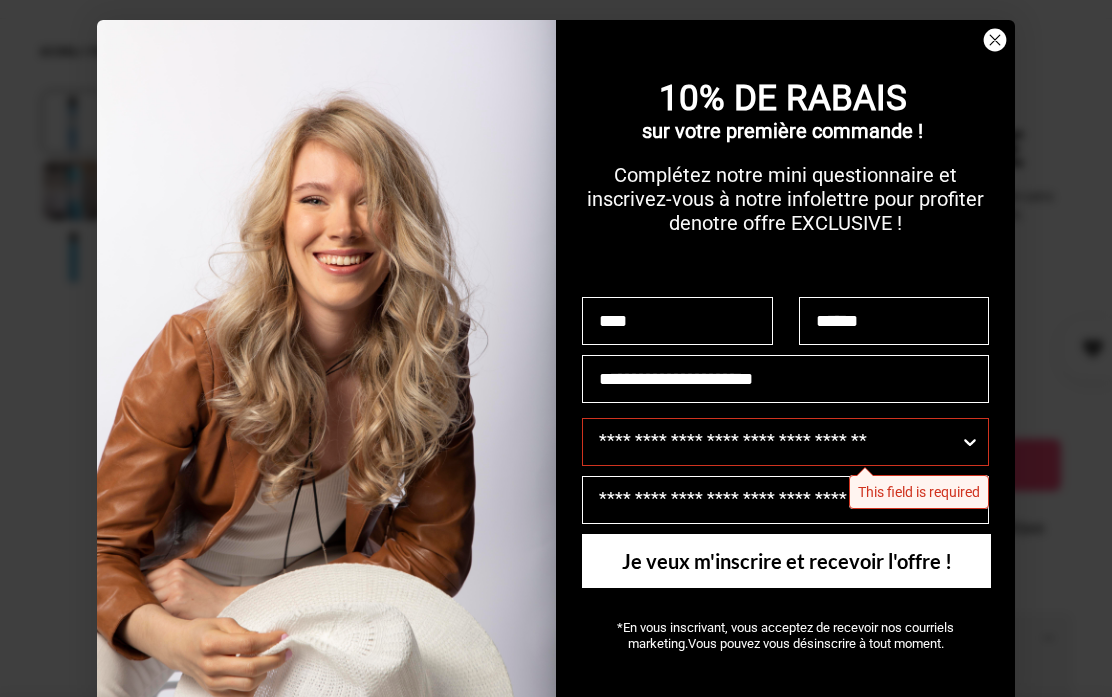 click on "******" at bounding box center [0, 0] 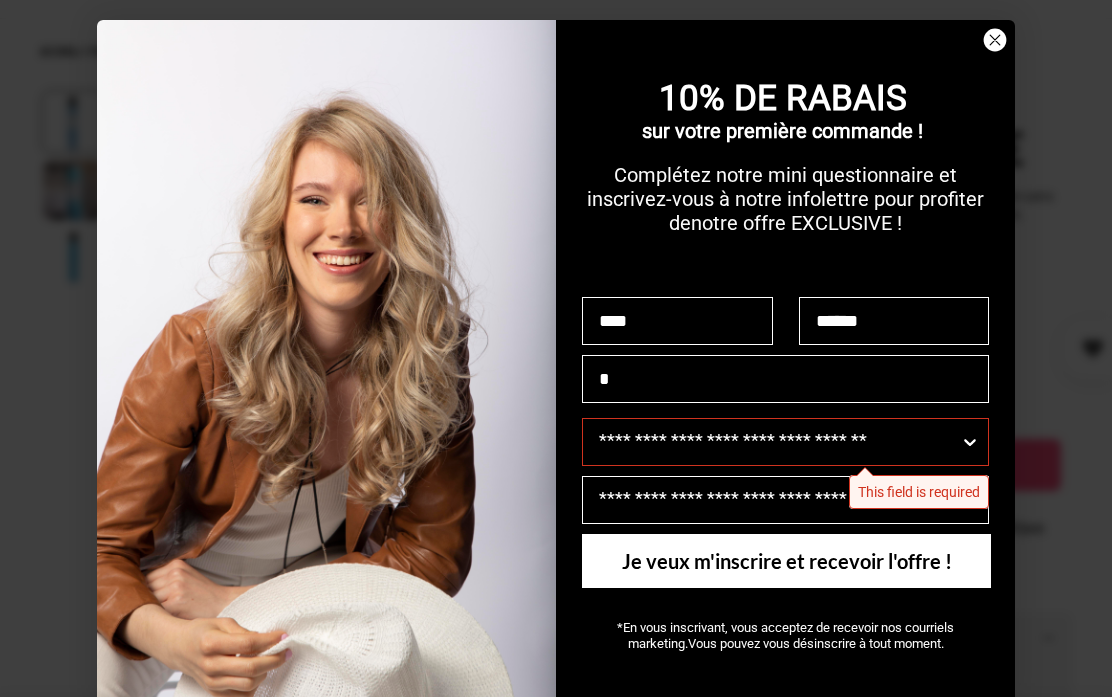 type on "*" 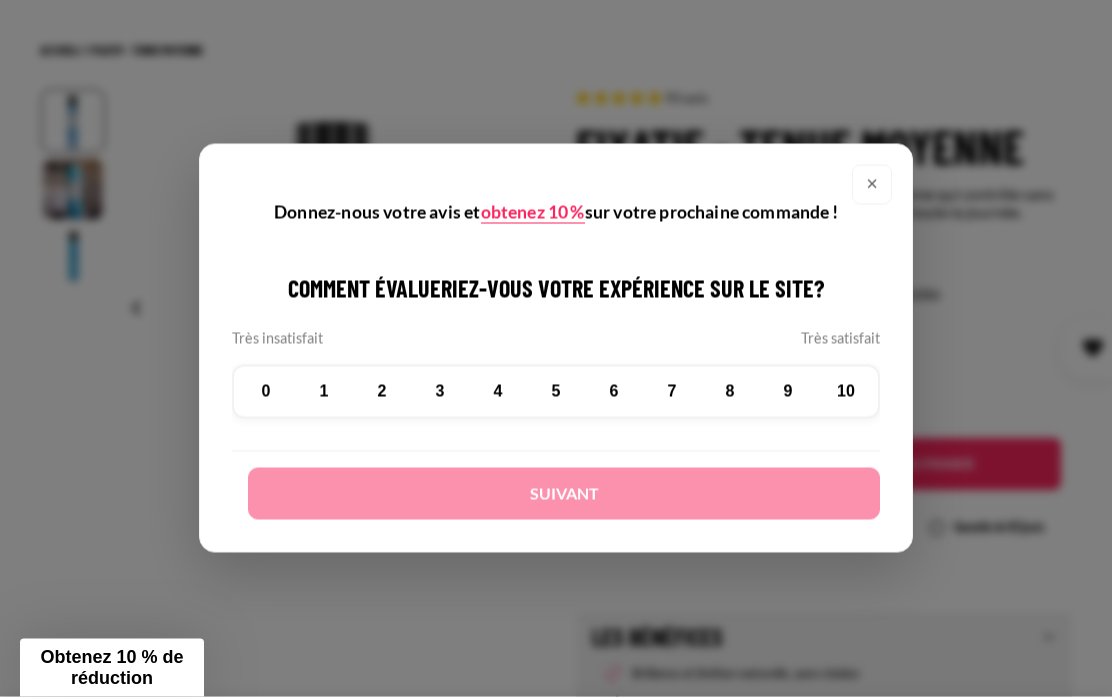 scroll, scrollTop: 101, scrollLeft: 0, axis: vertical 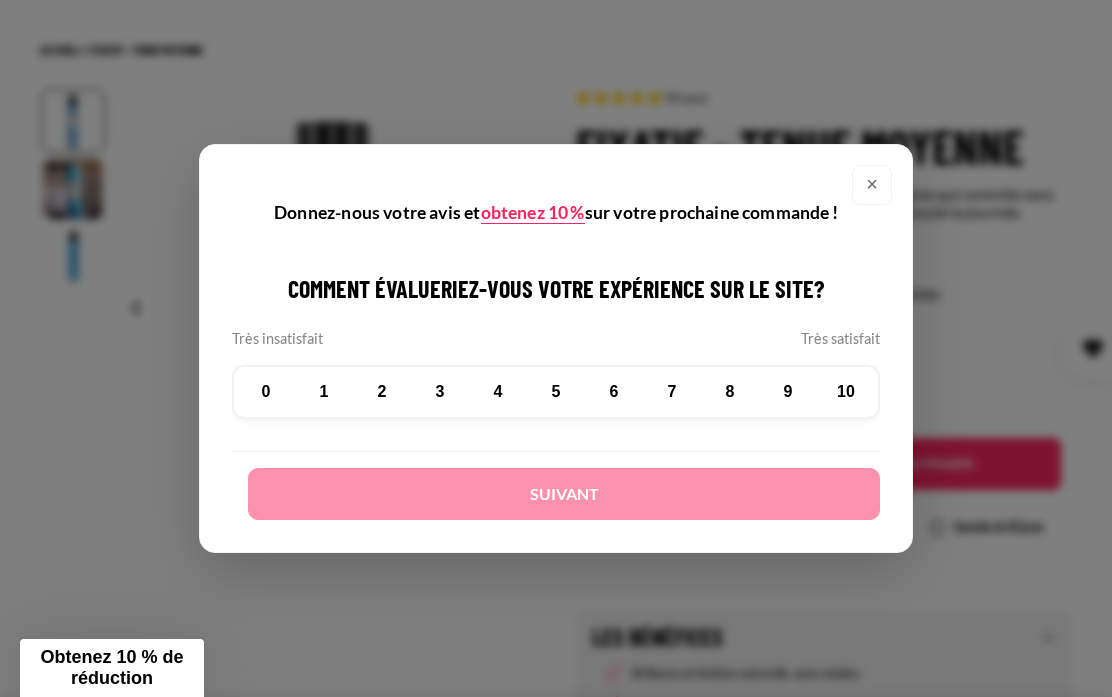 click on "×" at bounding box center [872, 185] 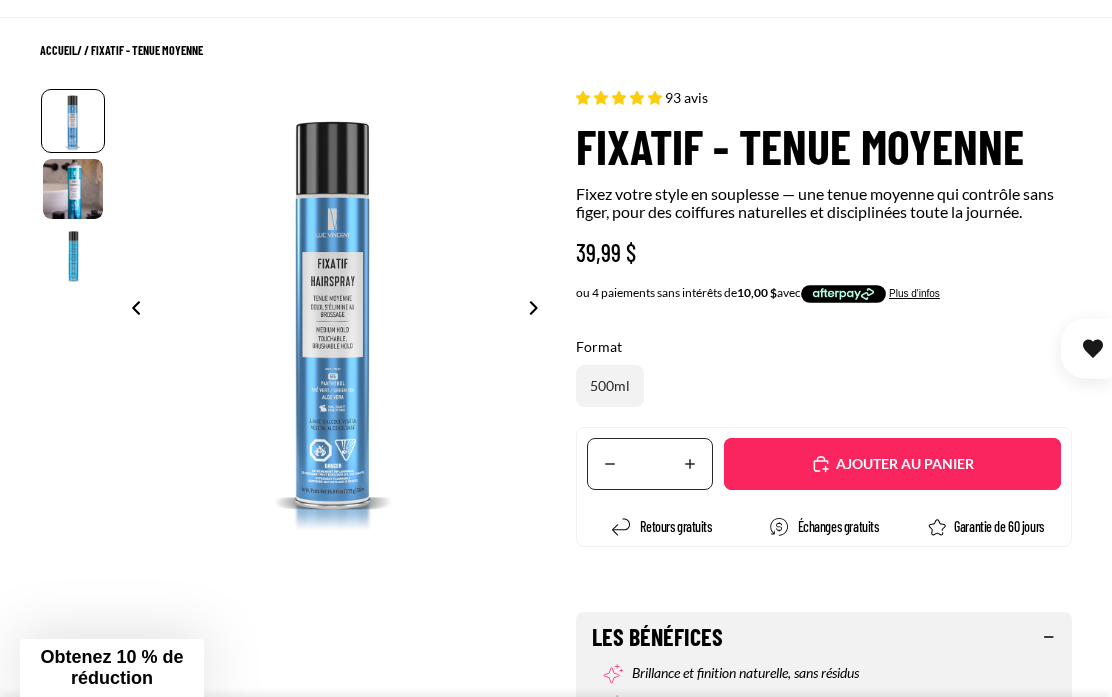 click on "Obtenez 10 % de réduction" at bounding box center (111, 667) 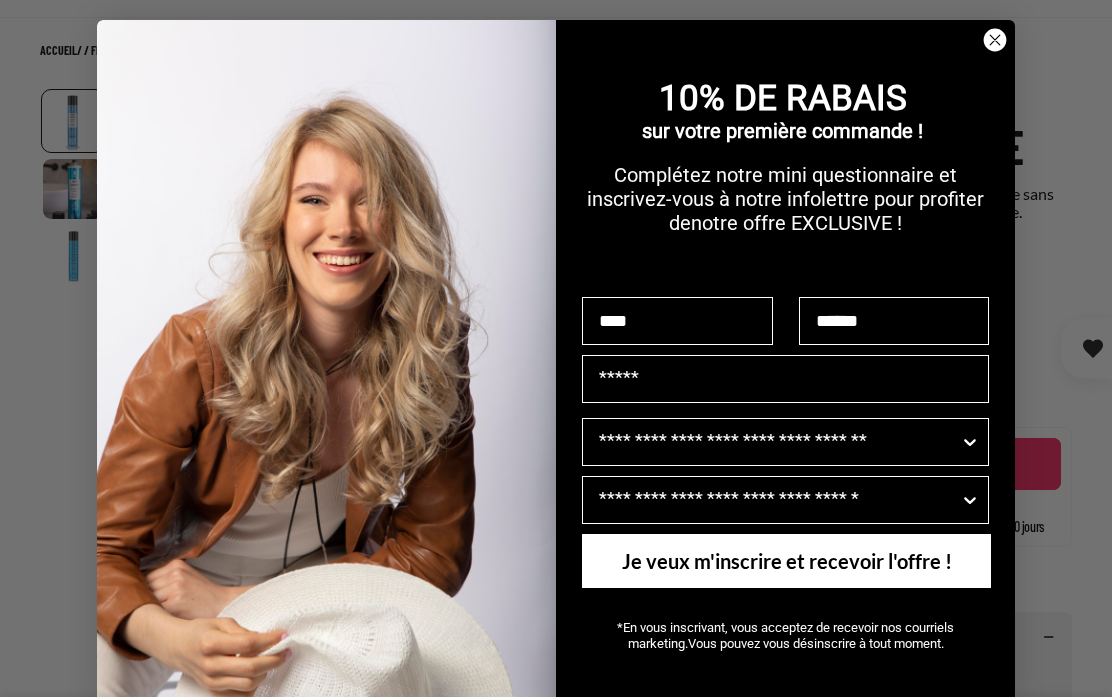 scroll, scrollTop: 100, scrollLeft: 0, axis: vertical 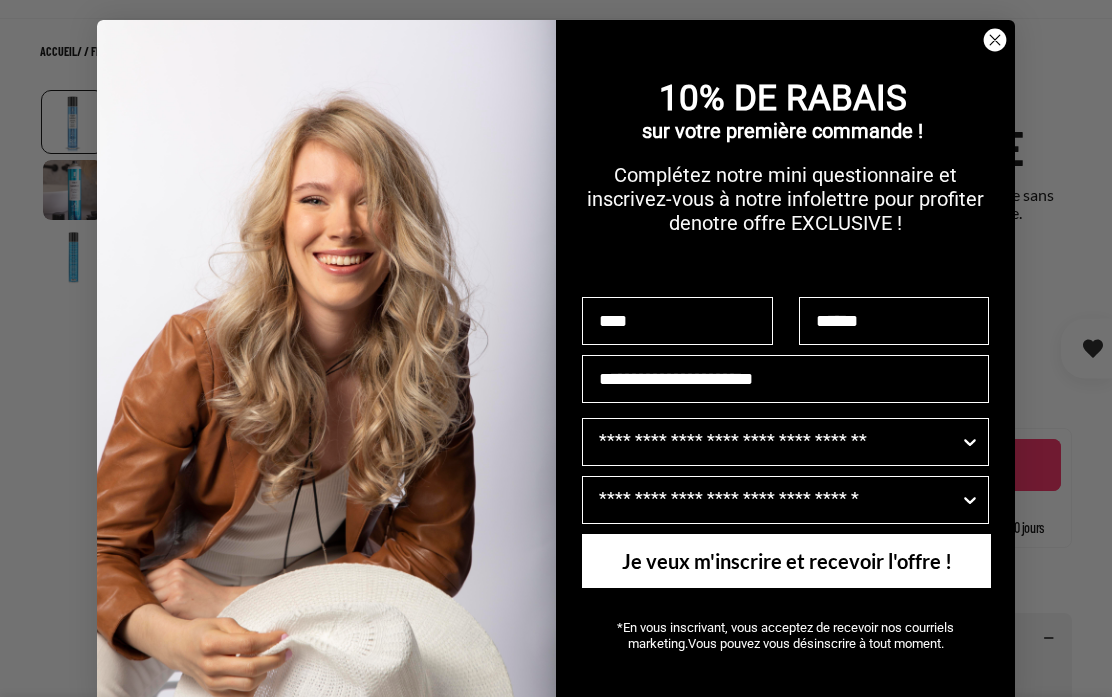 type on "**********" 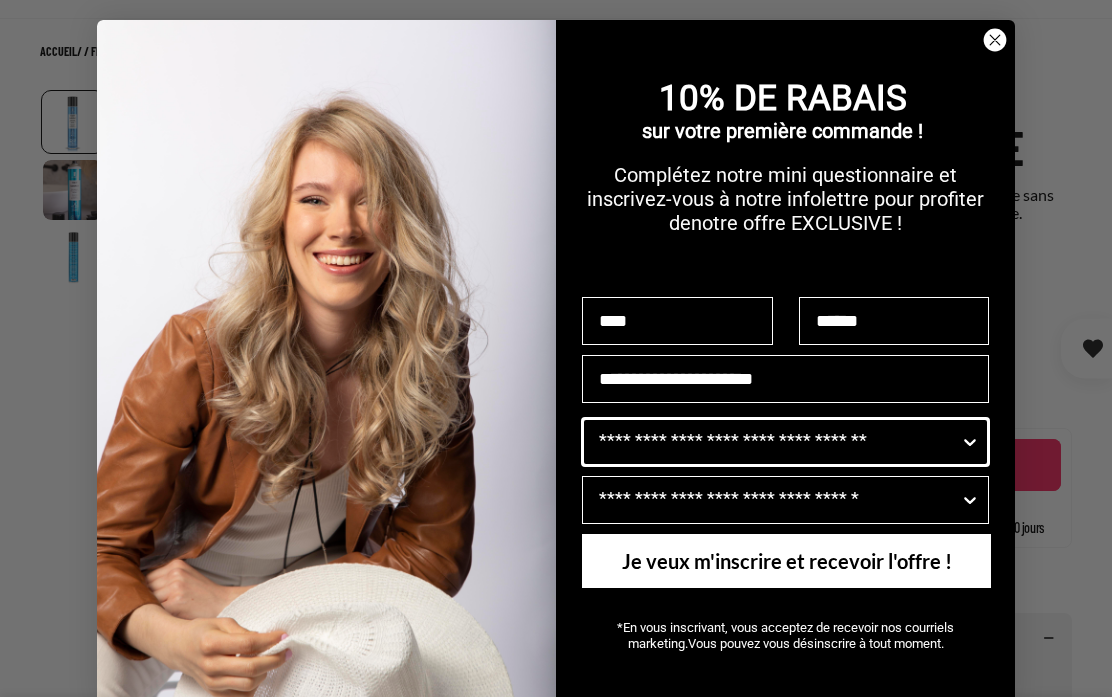 click 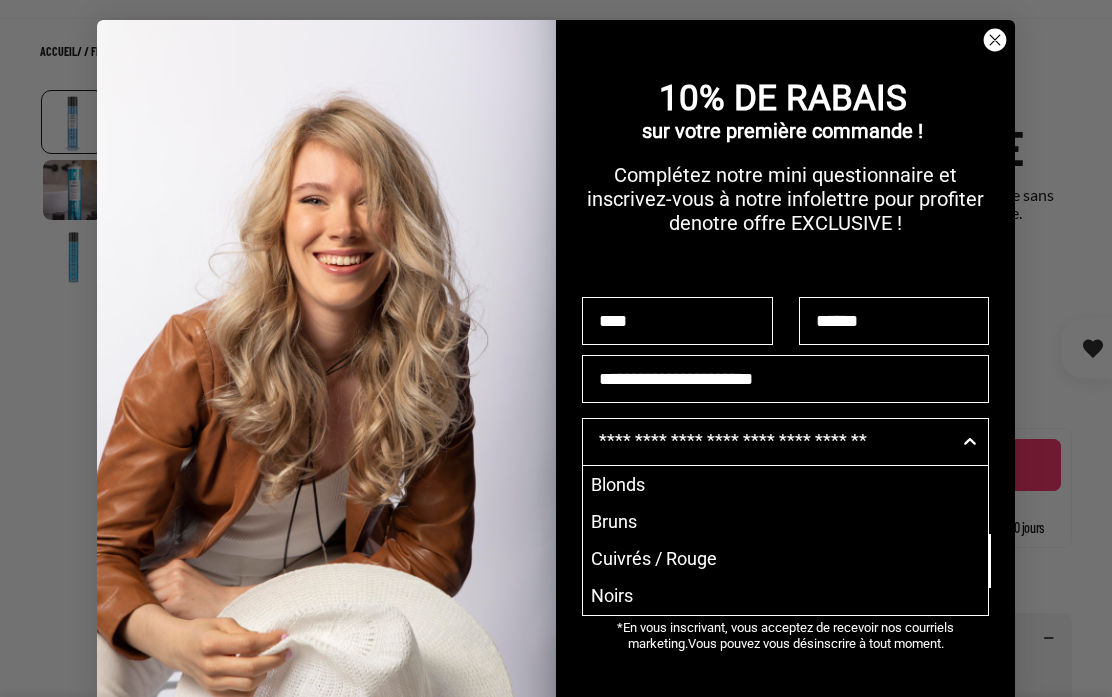 click on "Blonds" at bounding box center (785, 484) 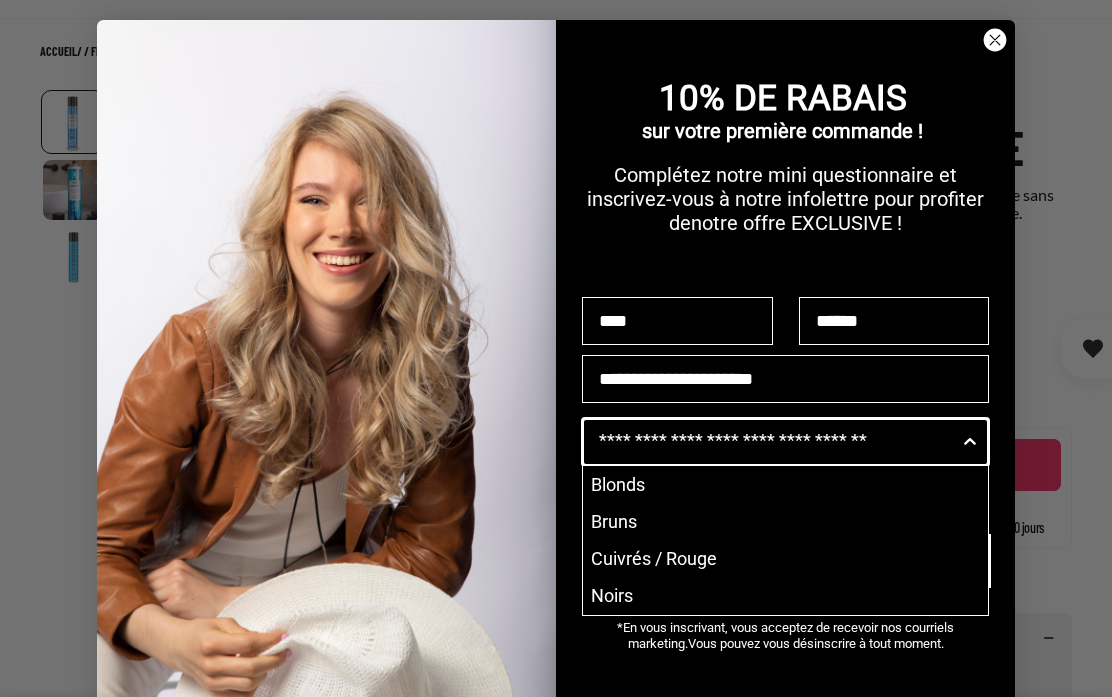 type on "******" 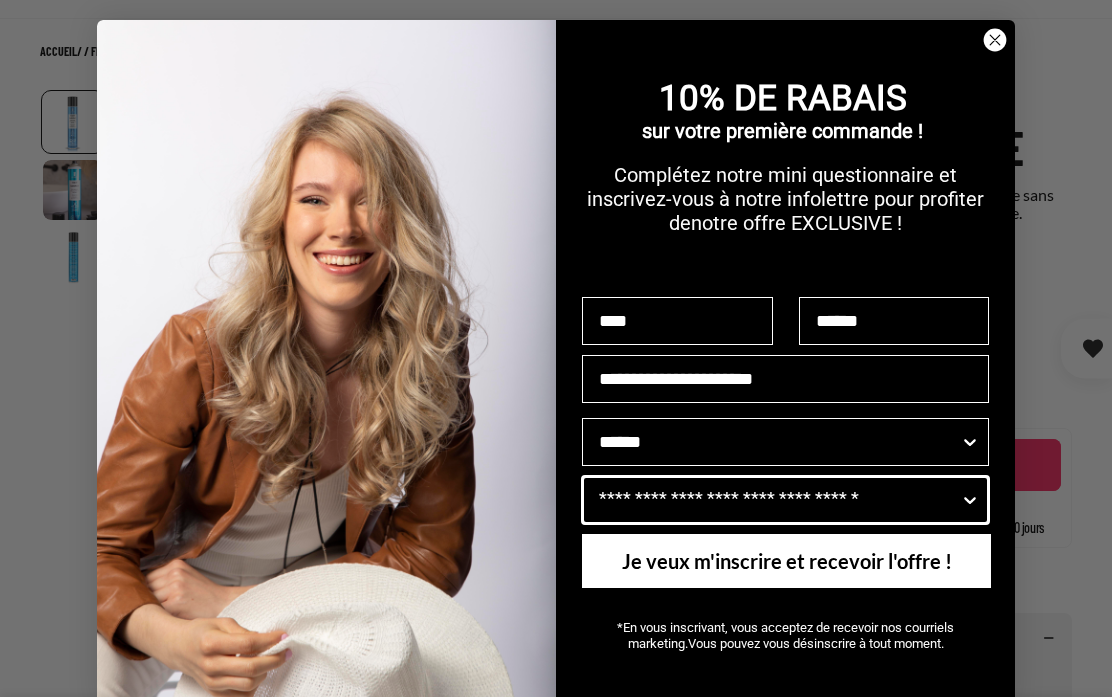 click 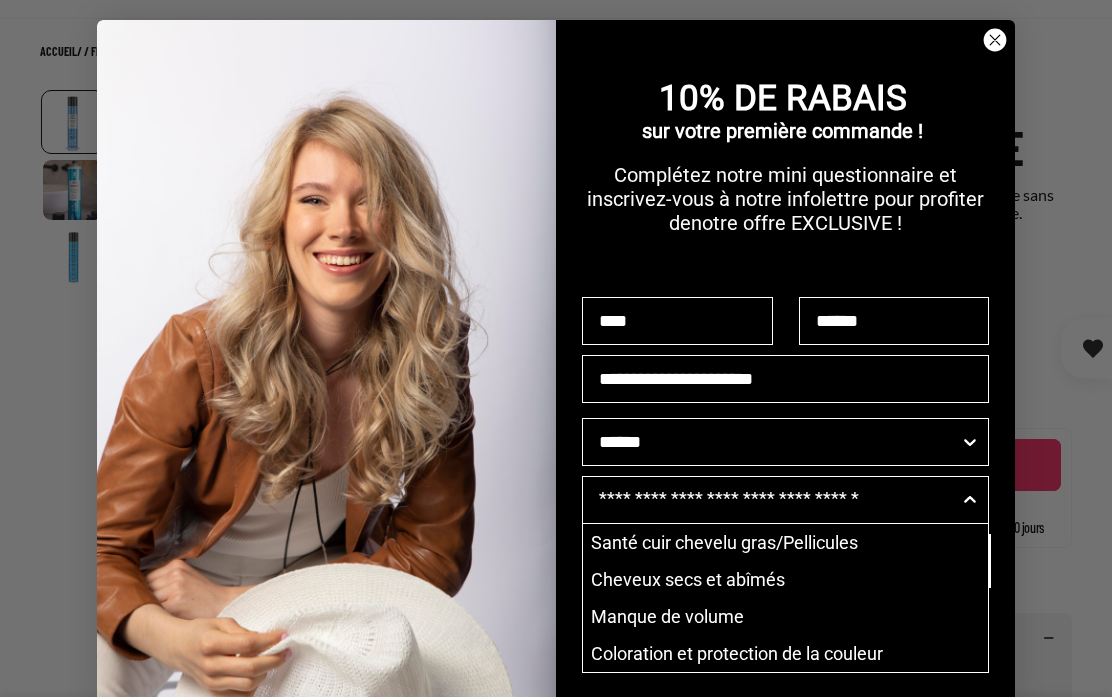 click on "Manque de volume" at bounding box center (785, 616) 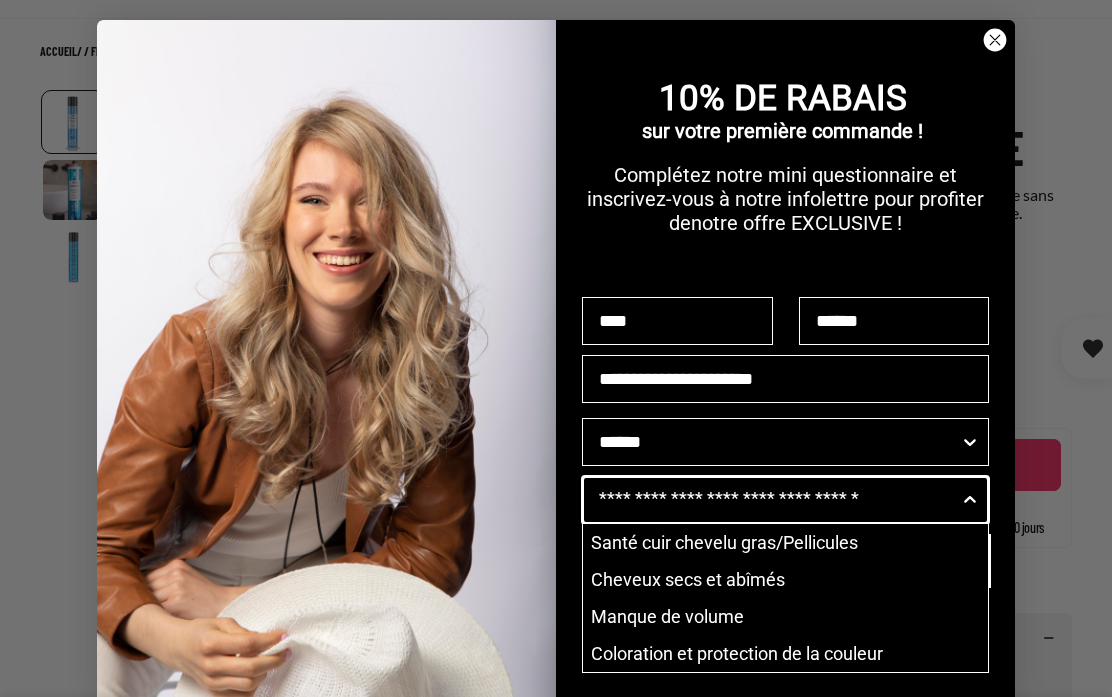 type on "**********" 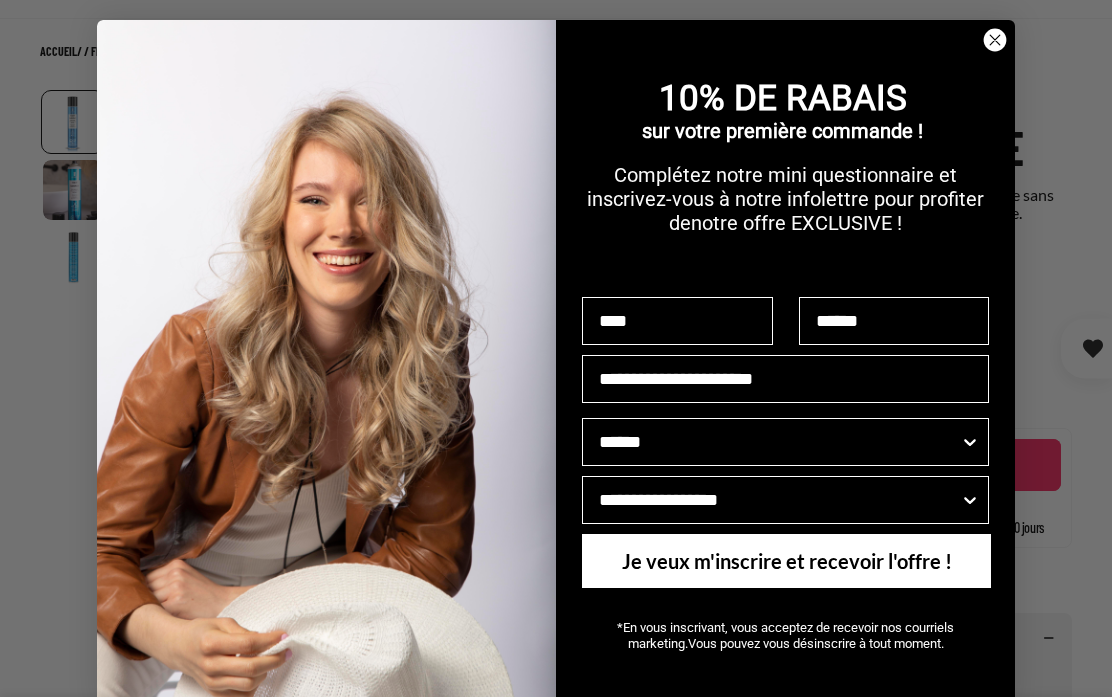 click on "Je veux m'inscrire et recevoir l'offre !" at bounding box center [786, 561] 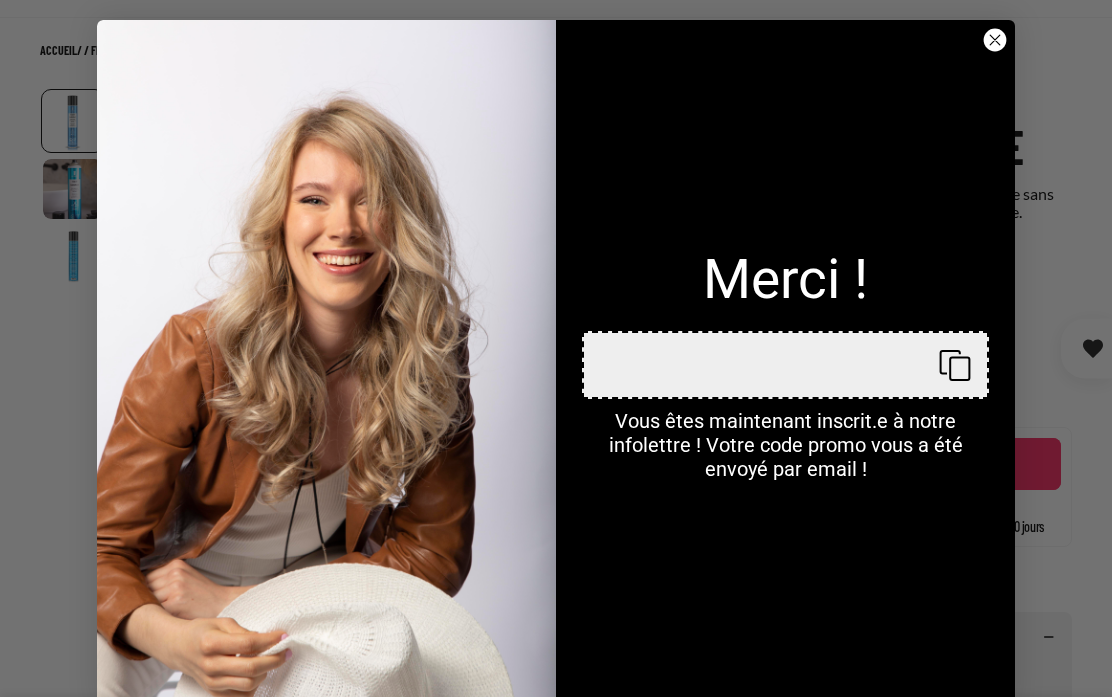 scroll, scrollTop: 0, scrollLeft: 0, axis: both 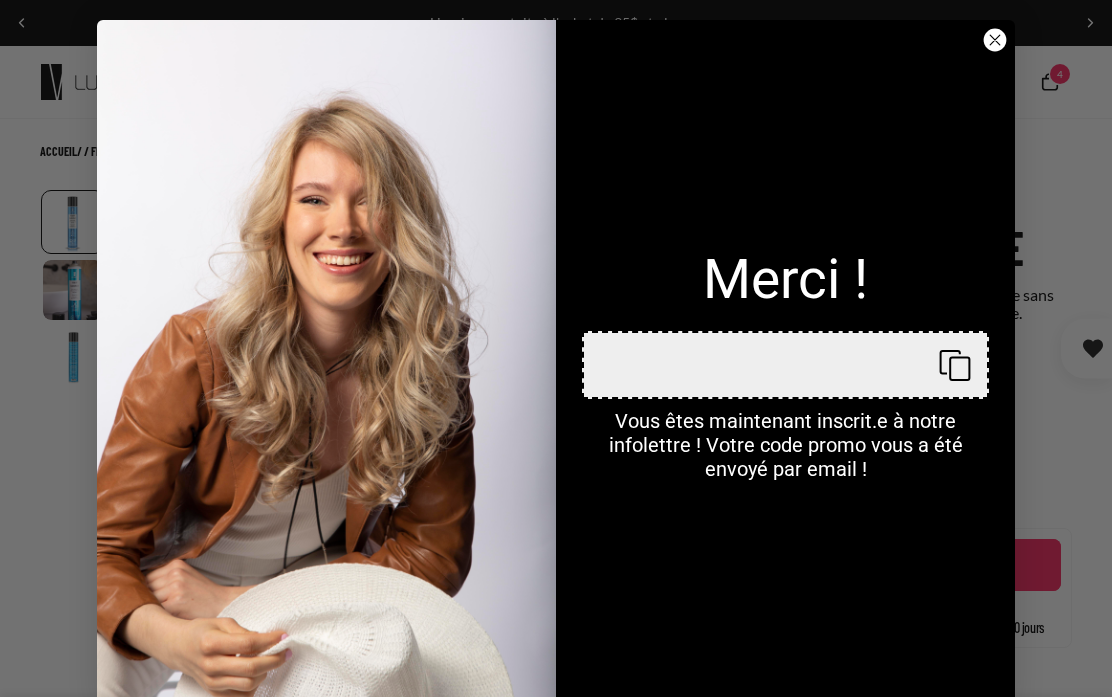 click 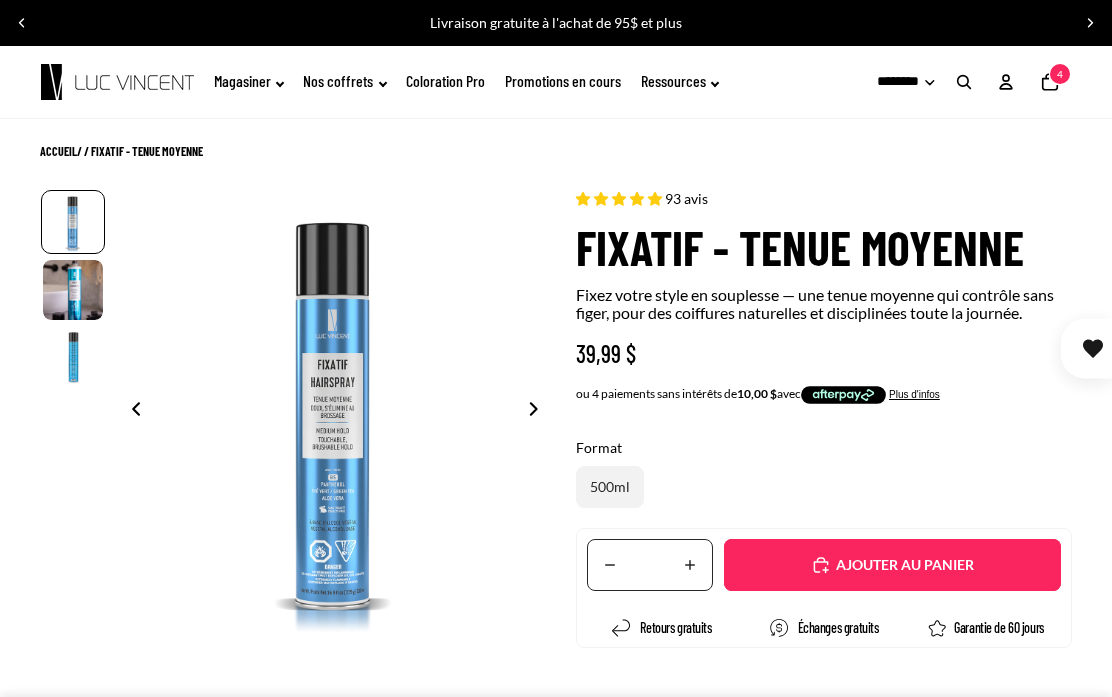click 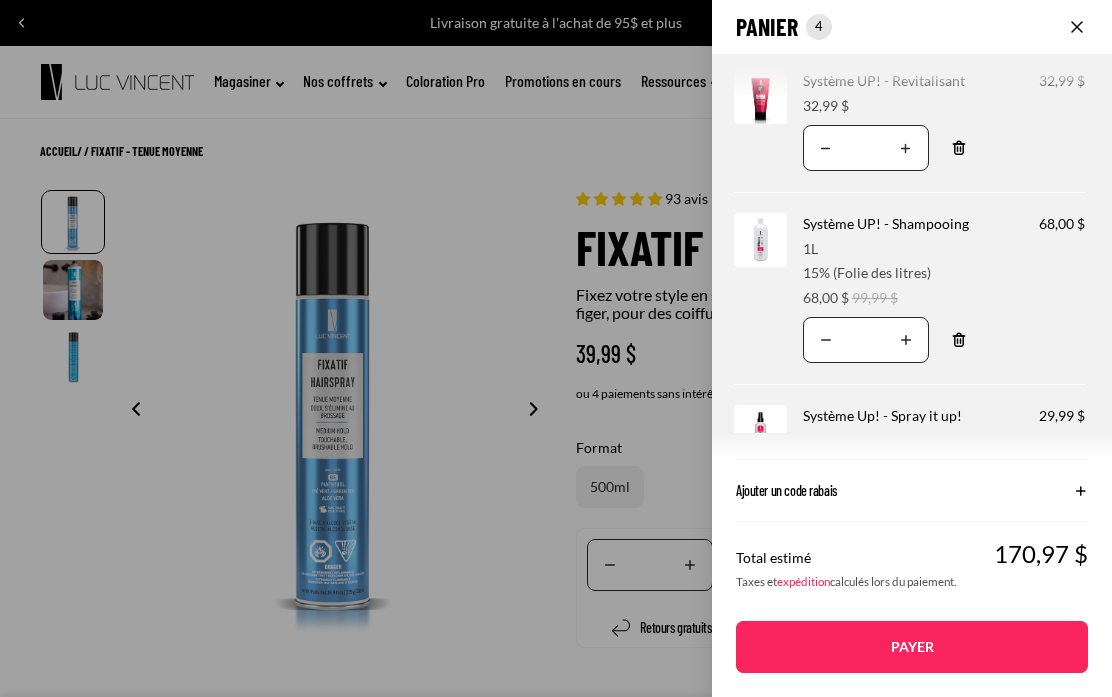 scroll, scrollTop: 165, scrollLeft: 0, axis: vertical 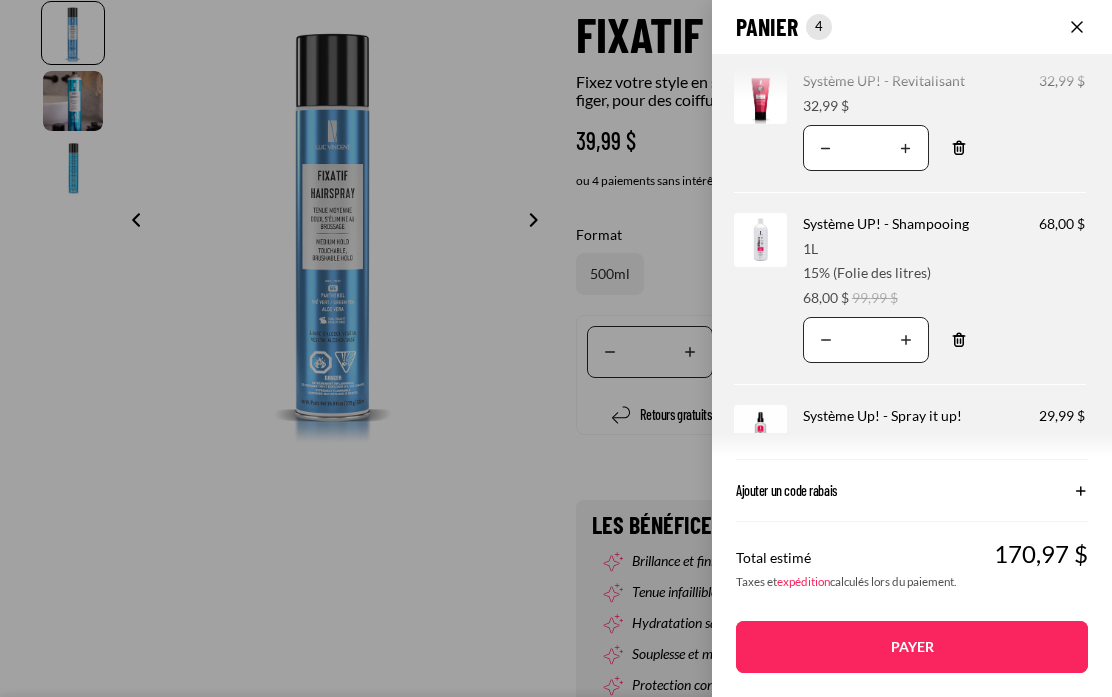 click on "Panier
Nombre total d'articles dans le panier: 4
4
4
Total du panier
170,97CAD
Image de produit
Informations sur le produit
Quantité
Nombre total de produits
Fixatif - Tenue Moyenne
Format:
500ml Prix" 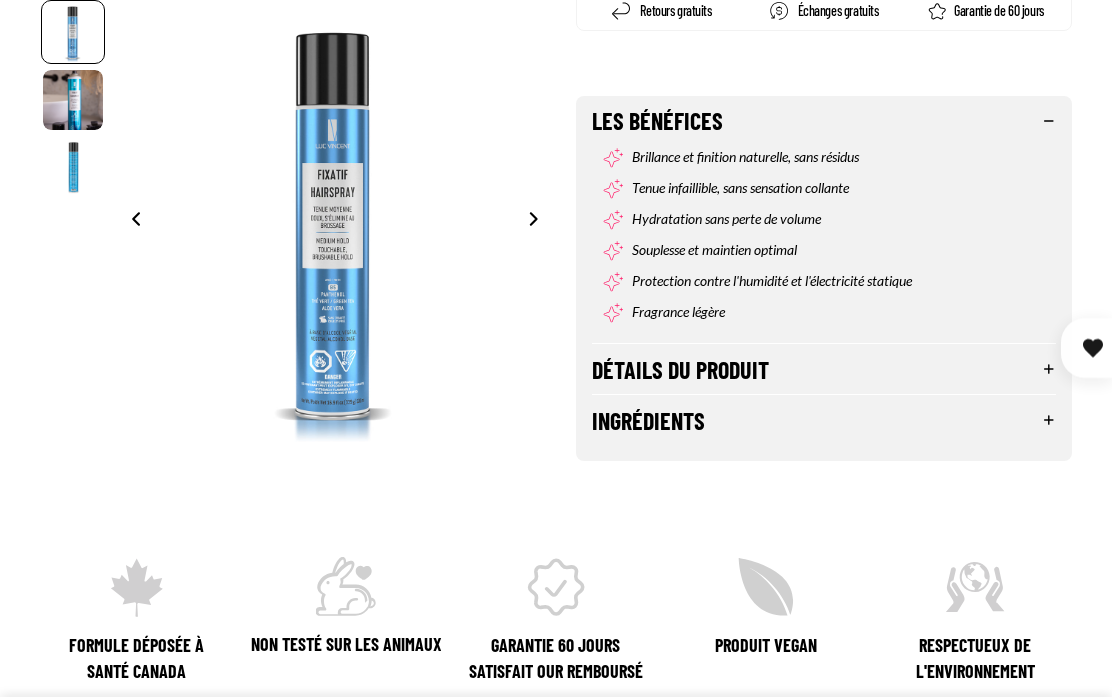 scroll, scrollTop: 617, scrollLeft: 0, axis: vertical 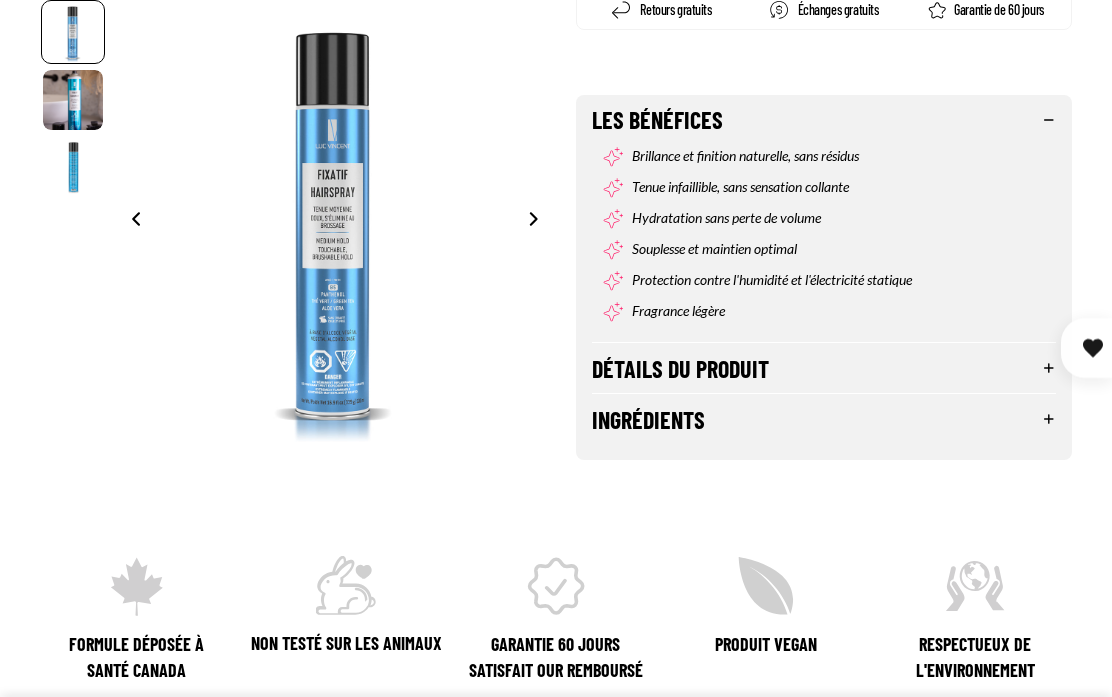 click on "Détails du produit" at bounding box center [824, 369] 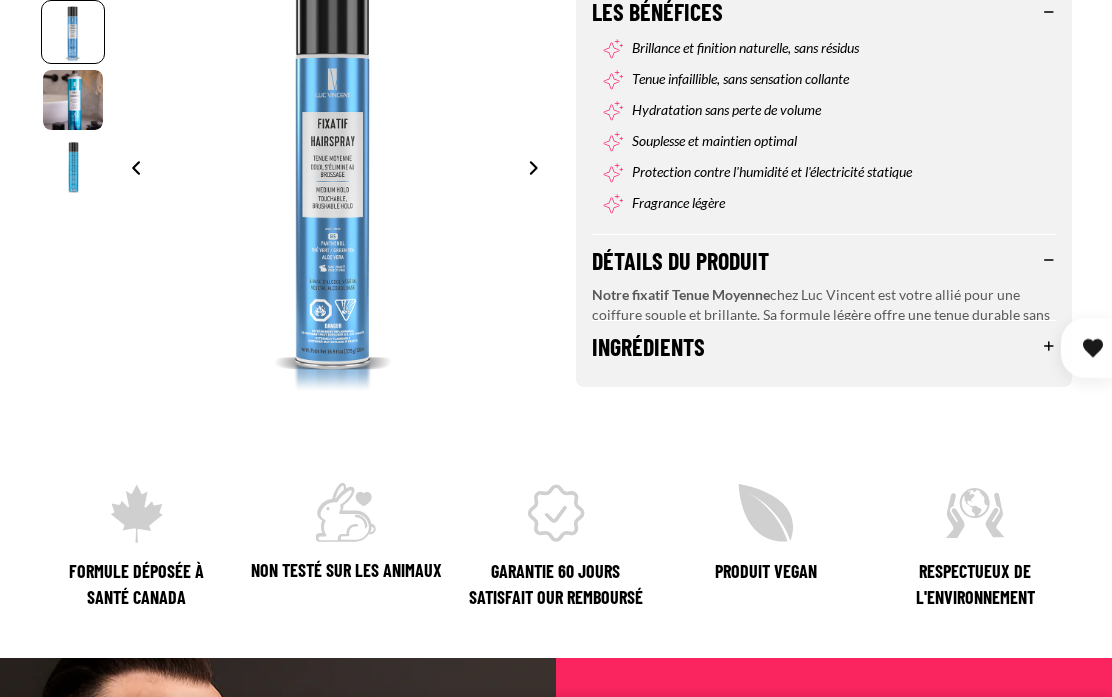 scroll, scrollTop: 726, scrollLeft: 0, axis: vertical 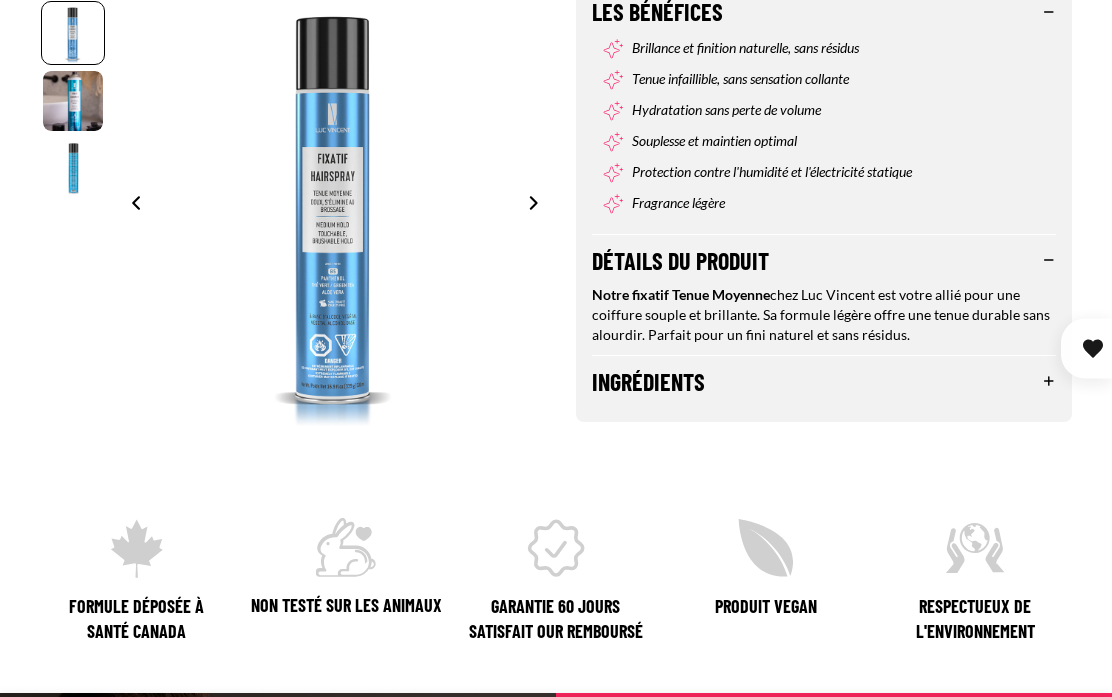 click on "Ingrédients" at bounding box center (824, 381) 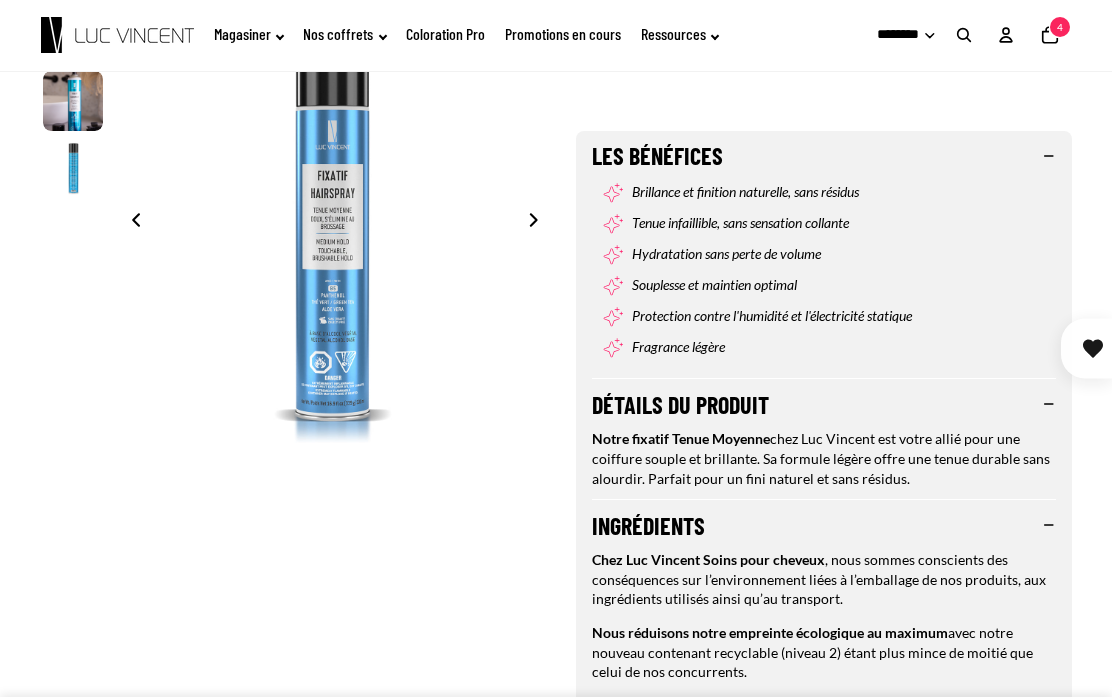 scroll, scrollTop: 580, scrollLeft: 0, axis: vertical 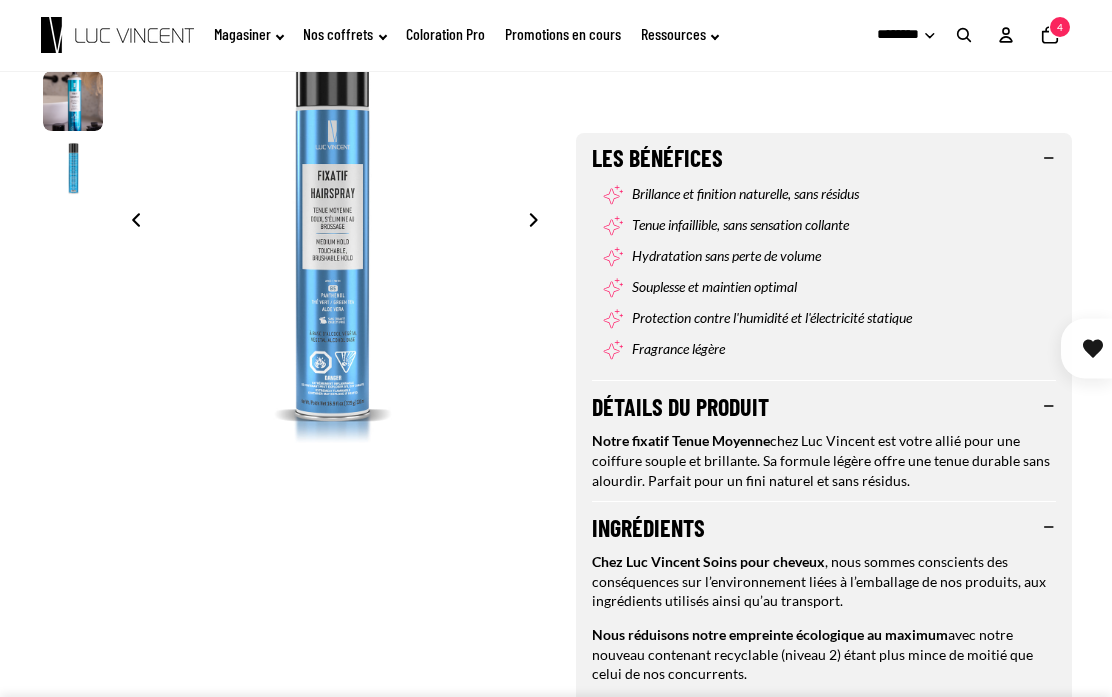 click on "Nombre total d'articles dans le panier: 4
4" 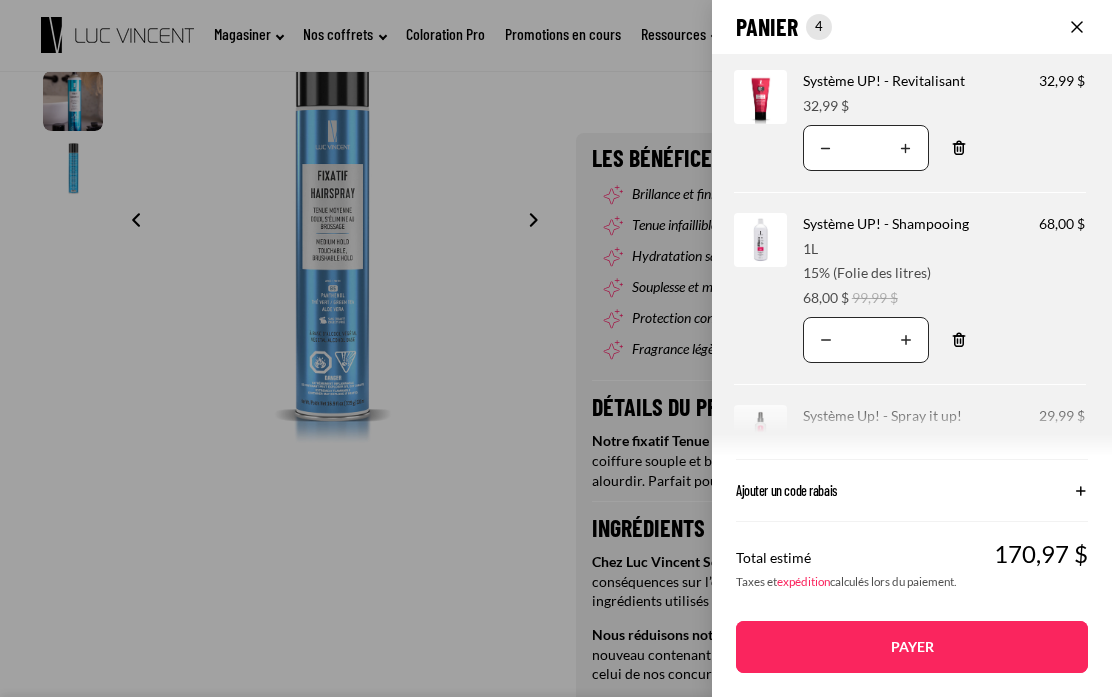 scroll, scrollTop: 0, scrollLeft: 0, axis: both 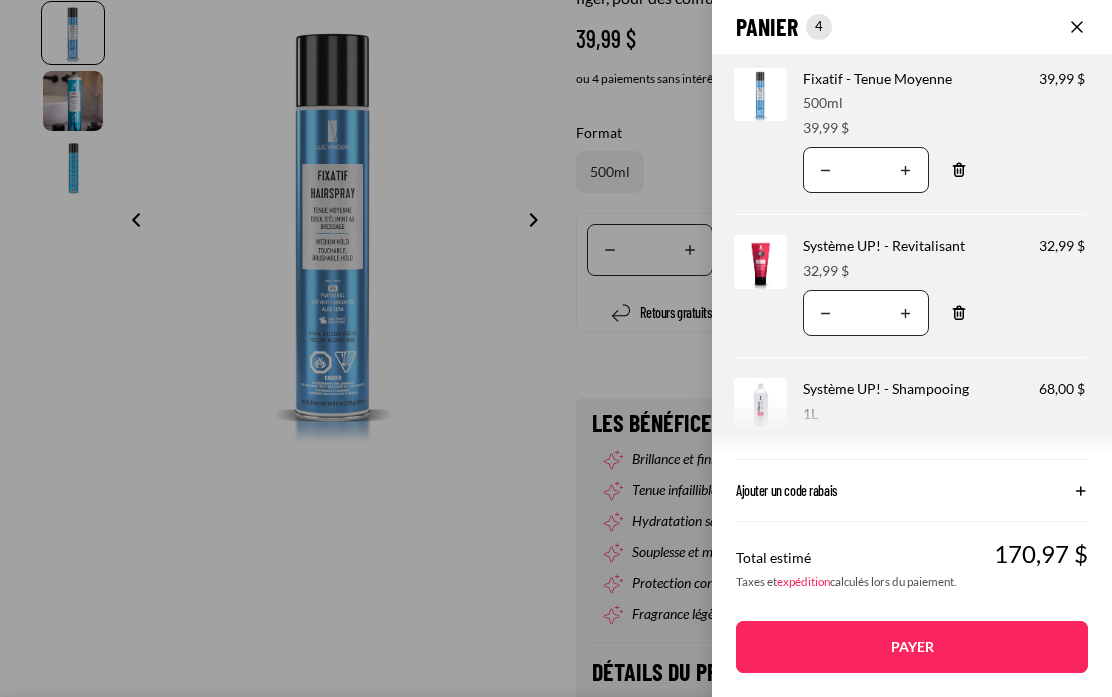click on "Payer" at bounding box center [912, 647] 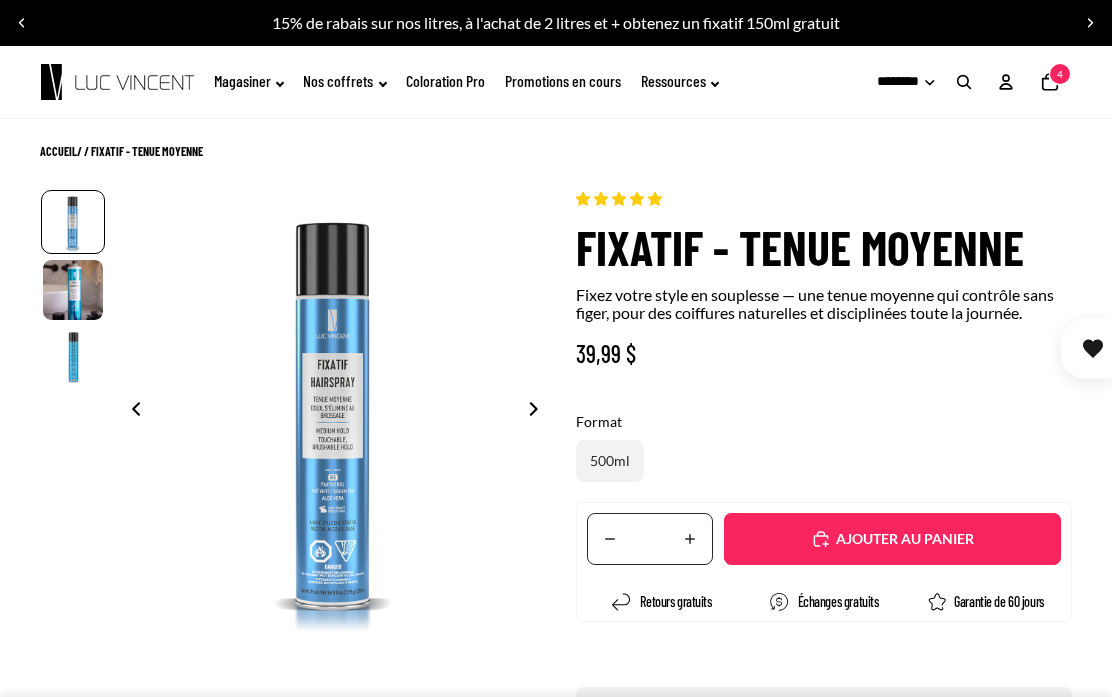 select on "**********" 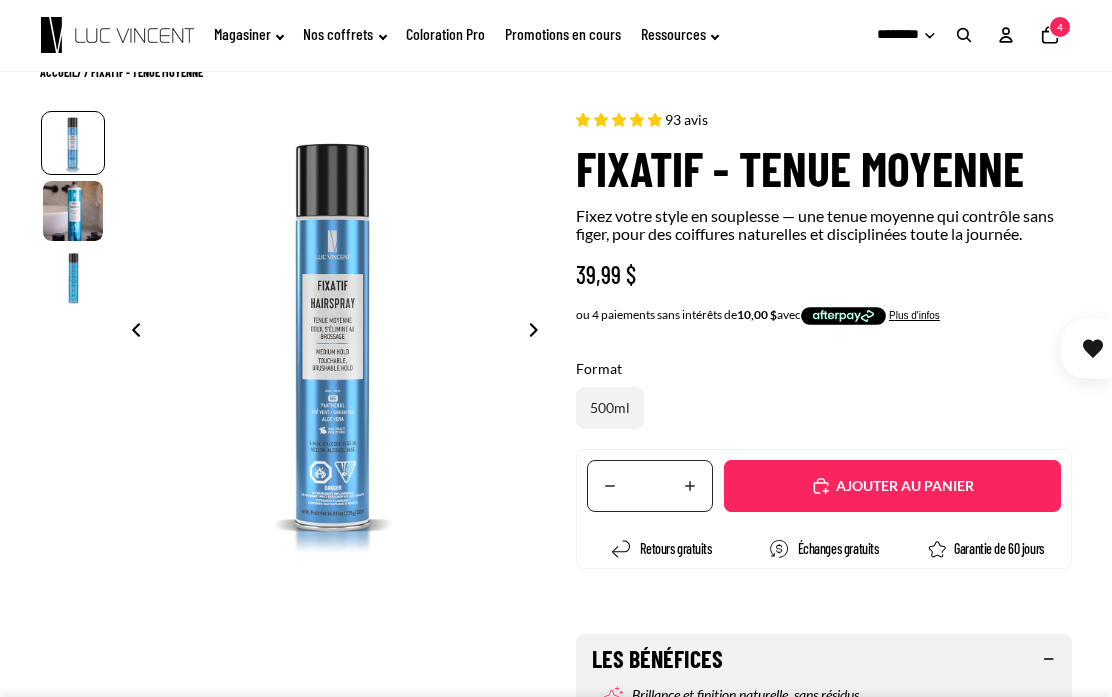 scroll, scrollTop: 0, scrollLeft: 0, axis: both 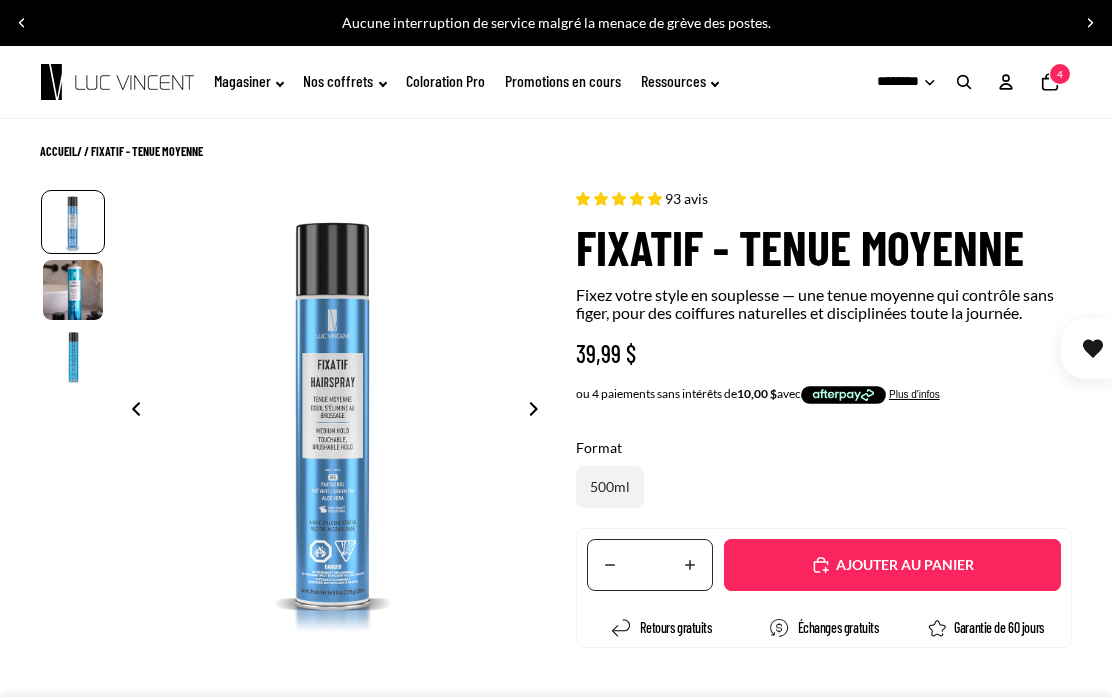 click 